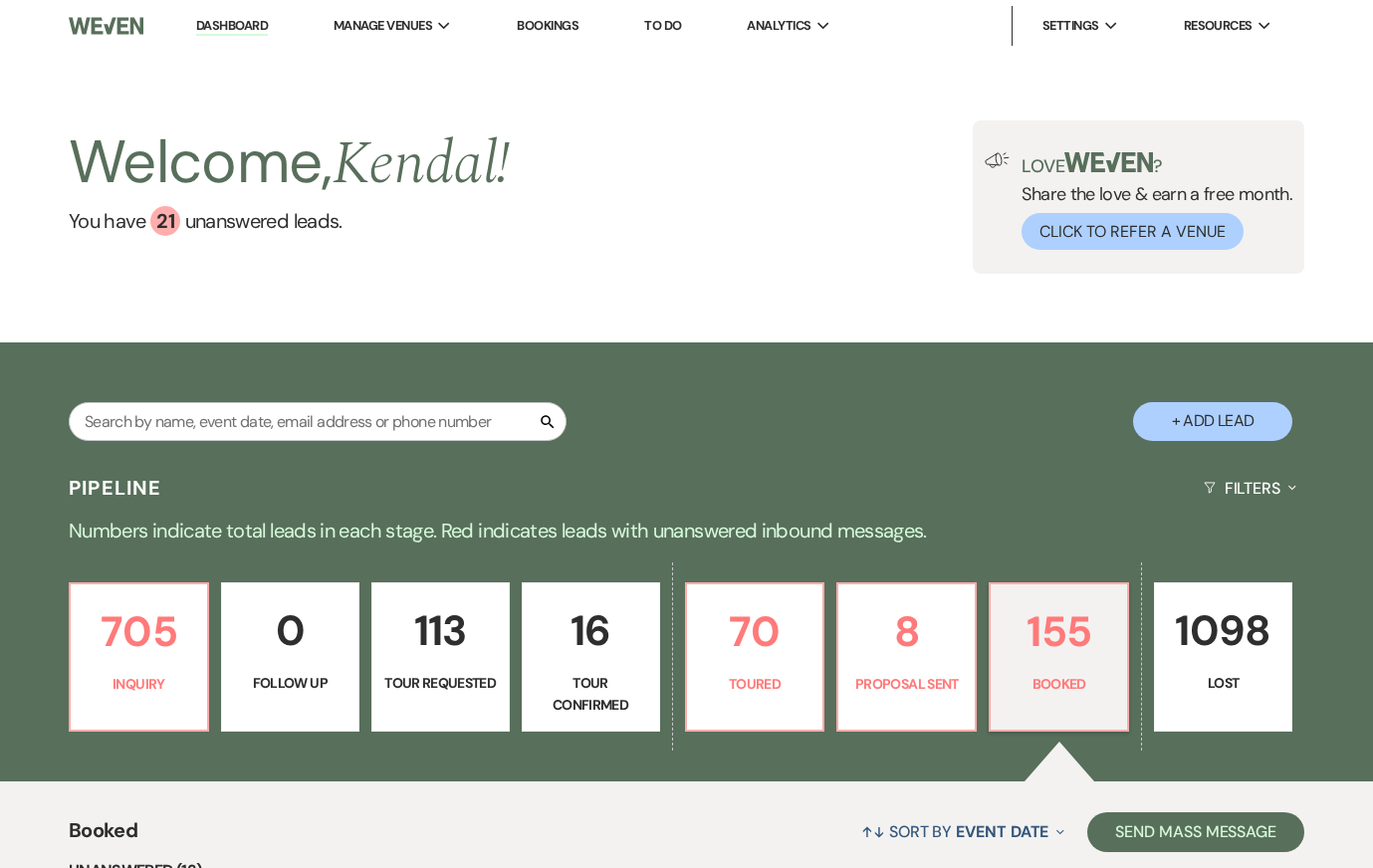 scroll, scrollTop: 0, scrollLeft: 0, axis: both 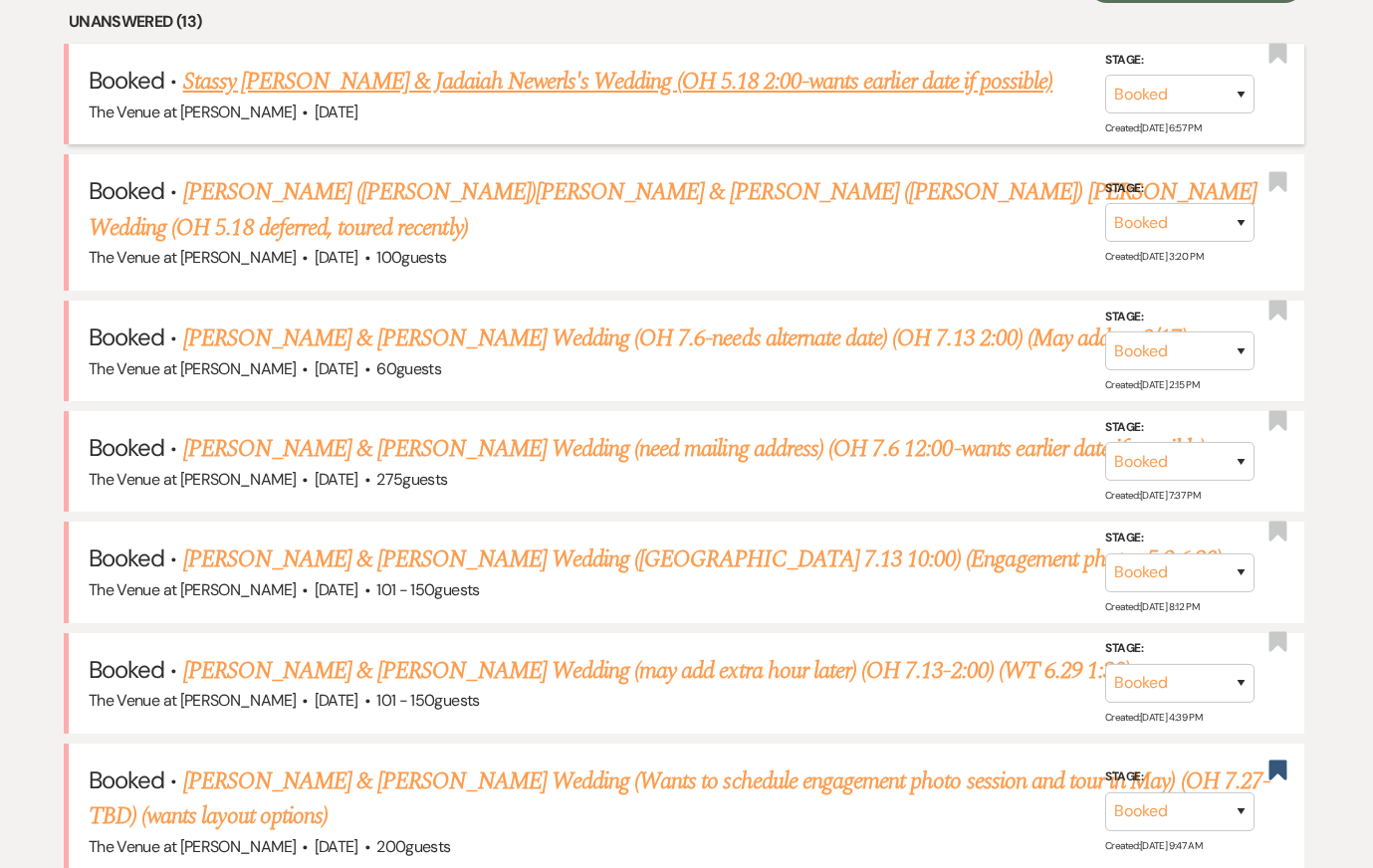 click on "Stassy Bonhomme & Jadaiah Newerls's Wedding (OH 5.18 2:00-wants earlier date if possible)" at bounding box center (618, 82) 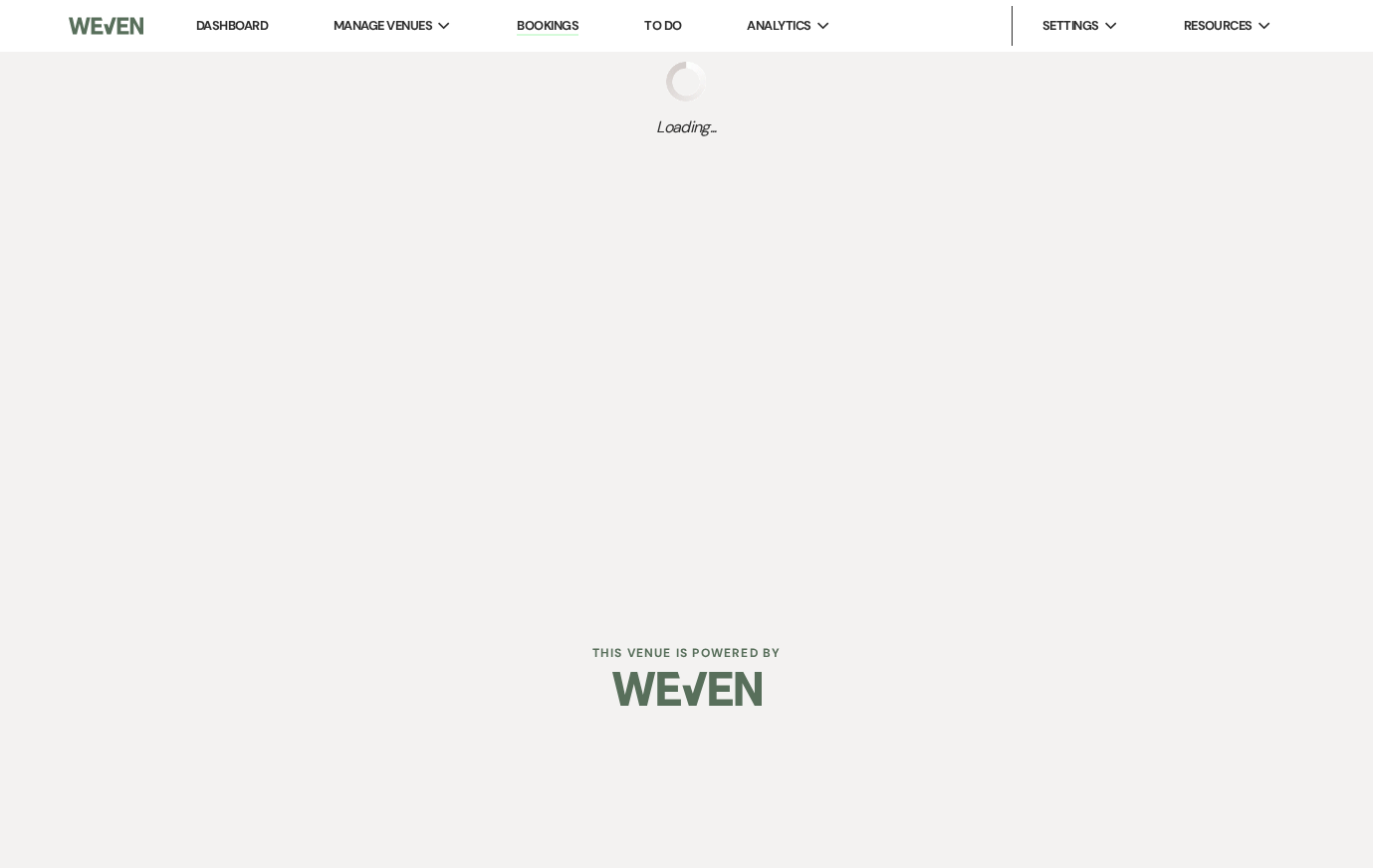 scroll, scrollTop: 0, scrollLeft: 0, axis: both 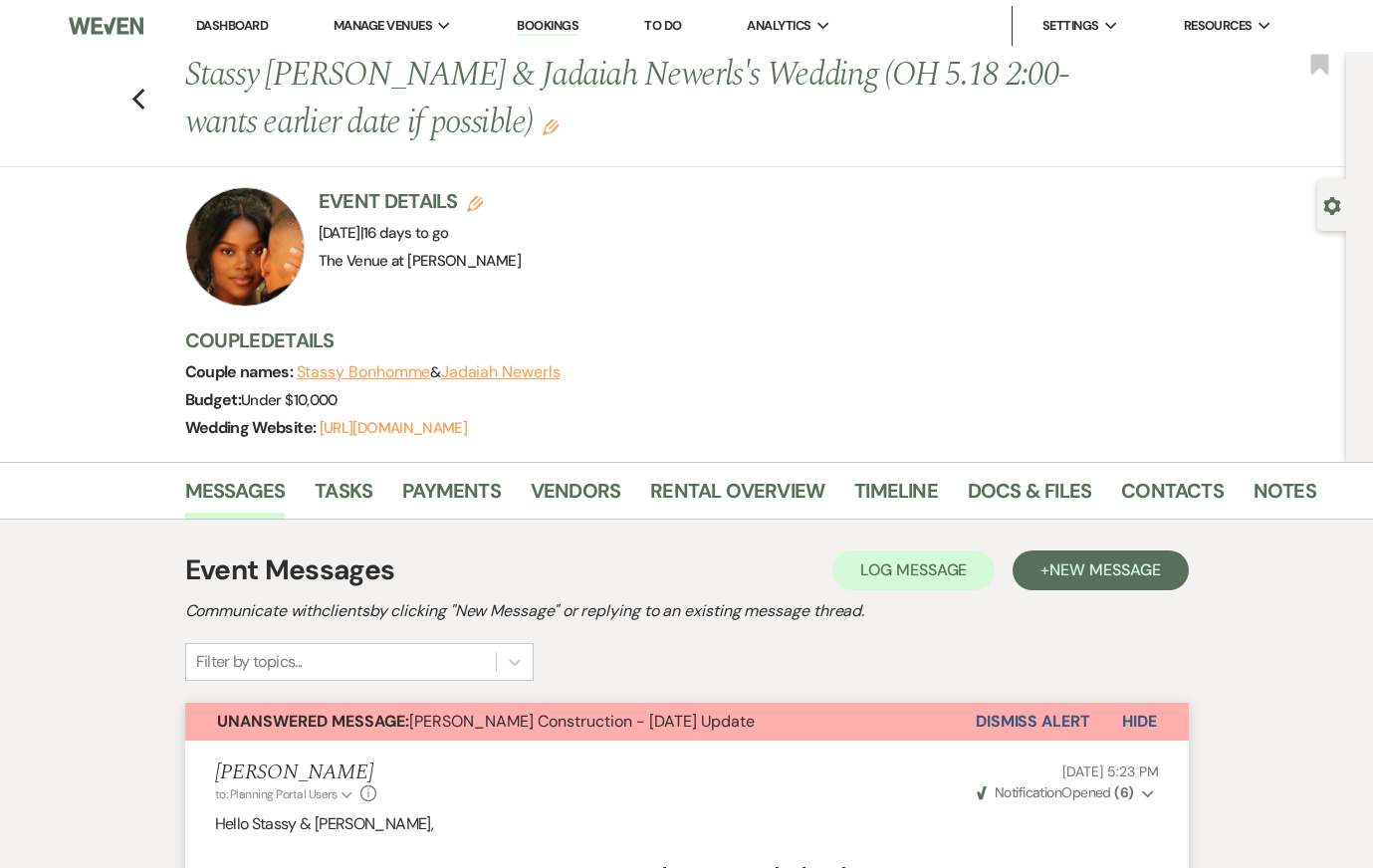 click on "Dismiss Alert" at bounding box center (1032, 722) 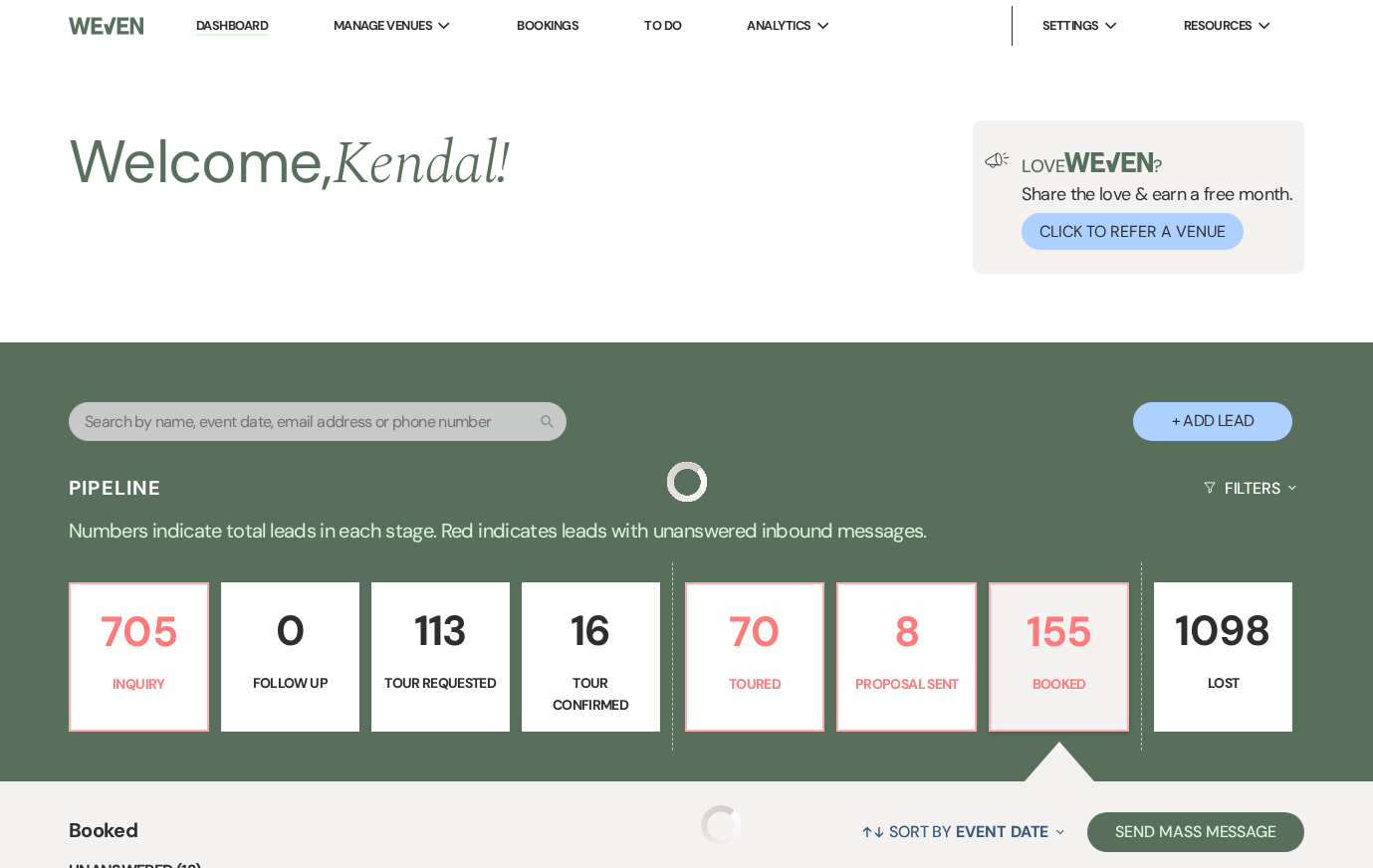 scroll, scrollTop: 849, scrollLeft: 0, axis: vertical 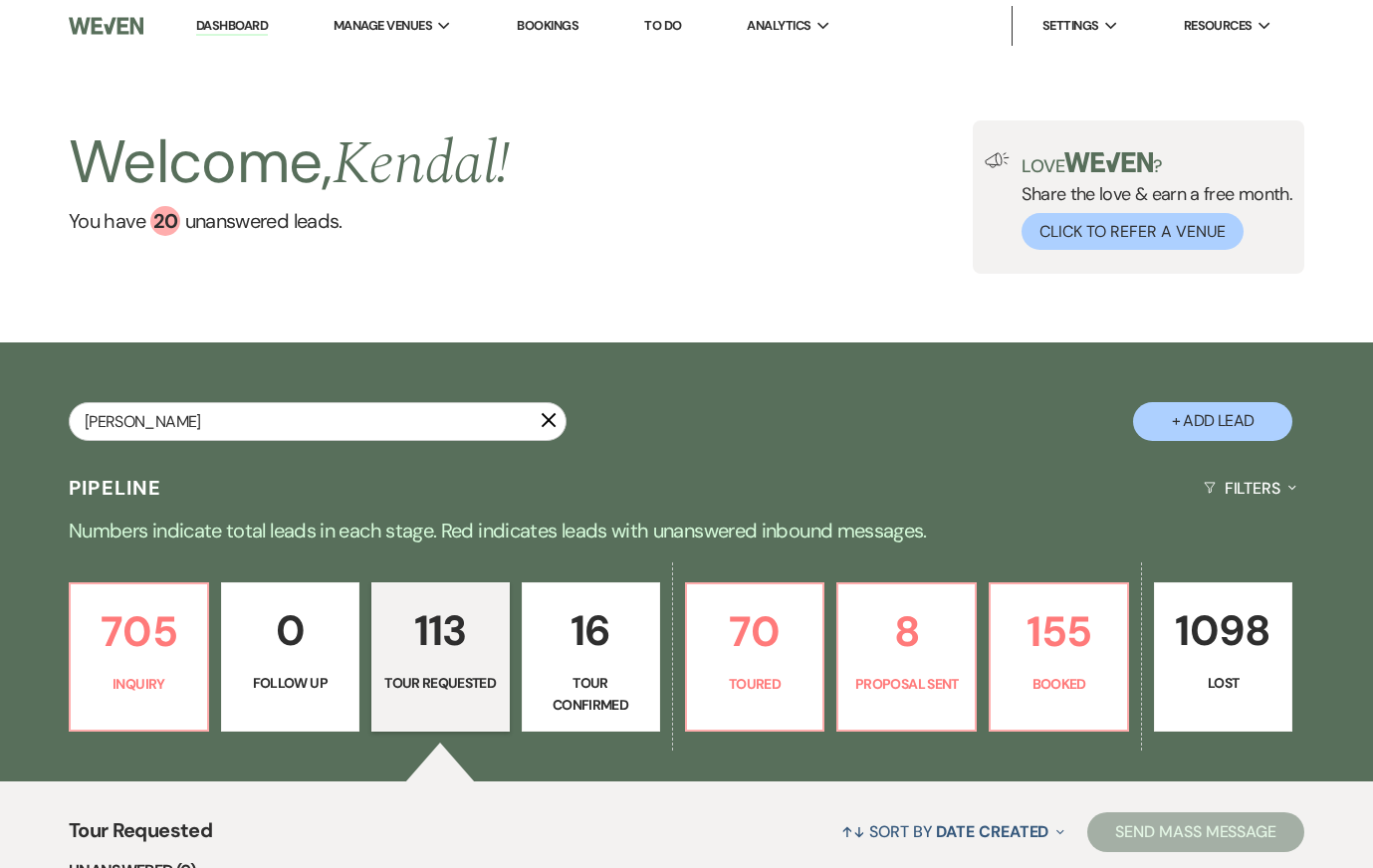 type on "[PERSON_NAME]" 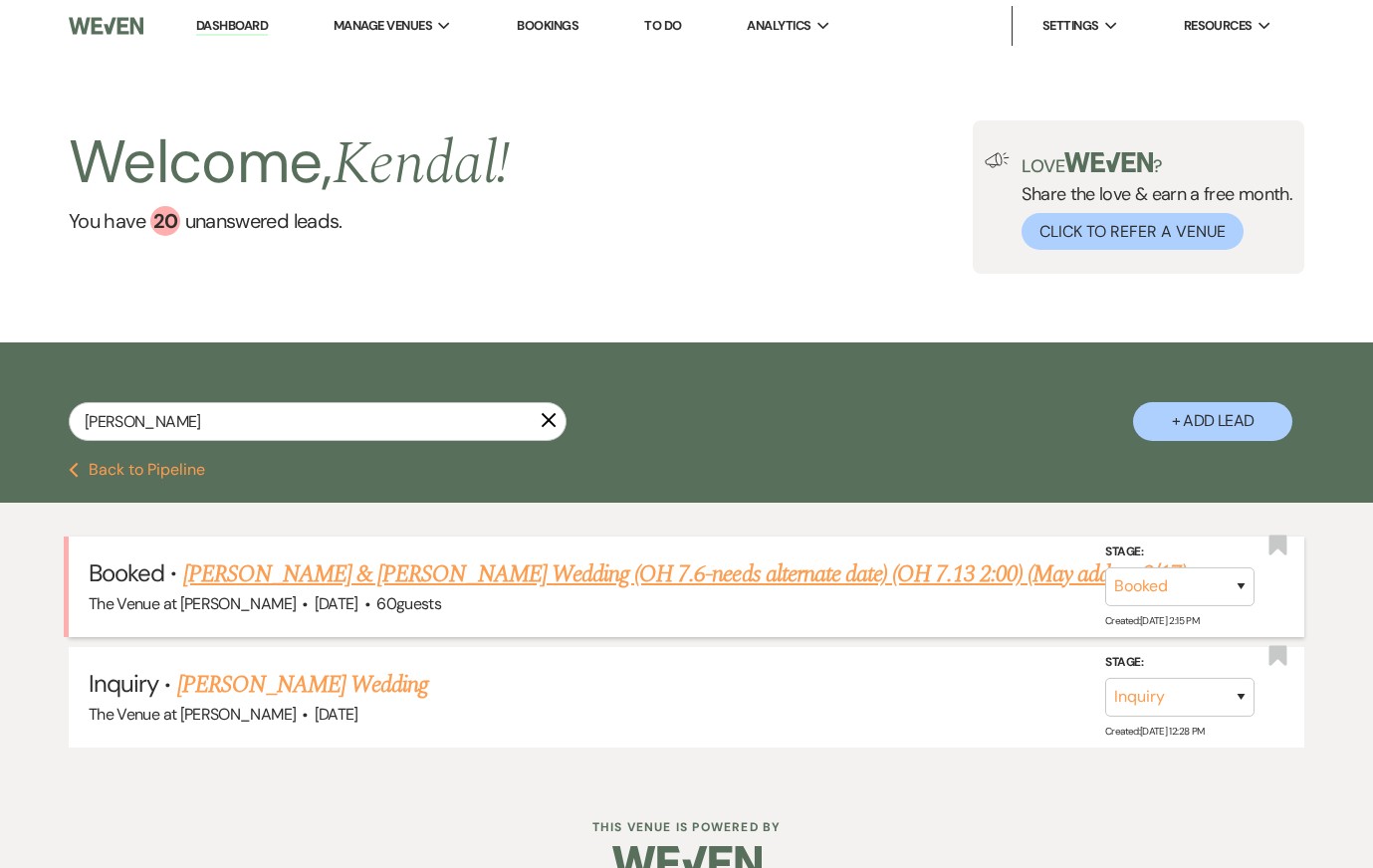 click on "[PERSON_NAME] & [PERSON_NAME] Wedding (OH 7.6-needs alternate date) (OH 7.13 2:00) (May add on 8/17)" at bounding box center (685, 574) 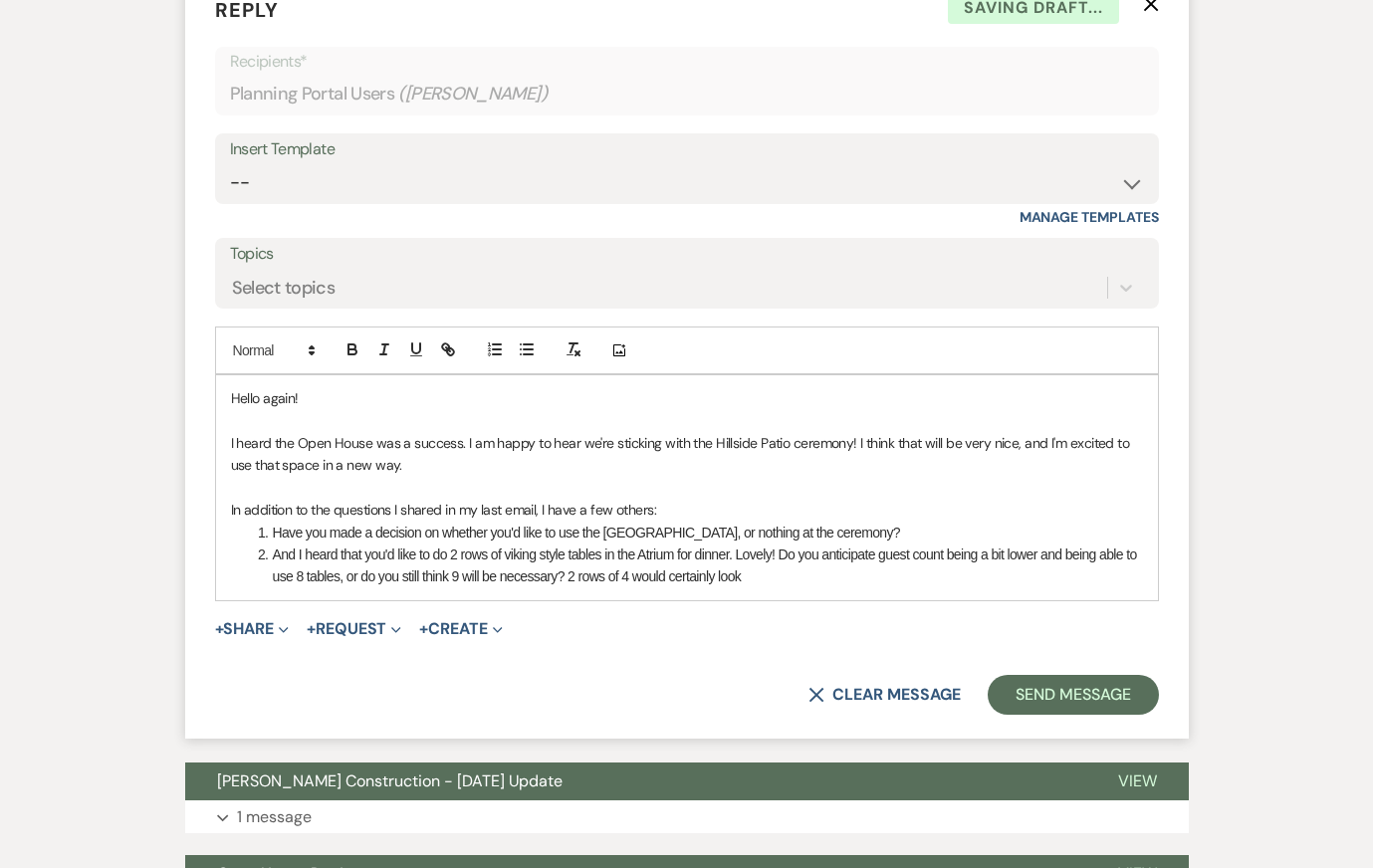 scroll, scrollTop: 10398, scrollLeft: 0, axis: vertical 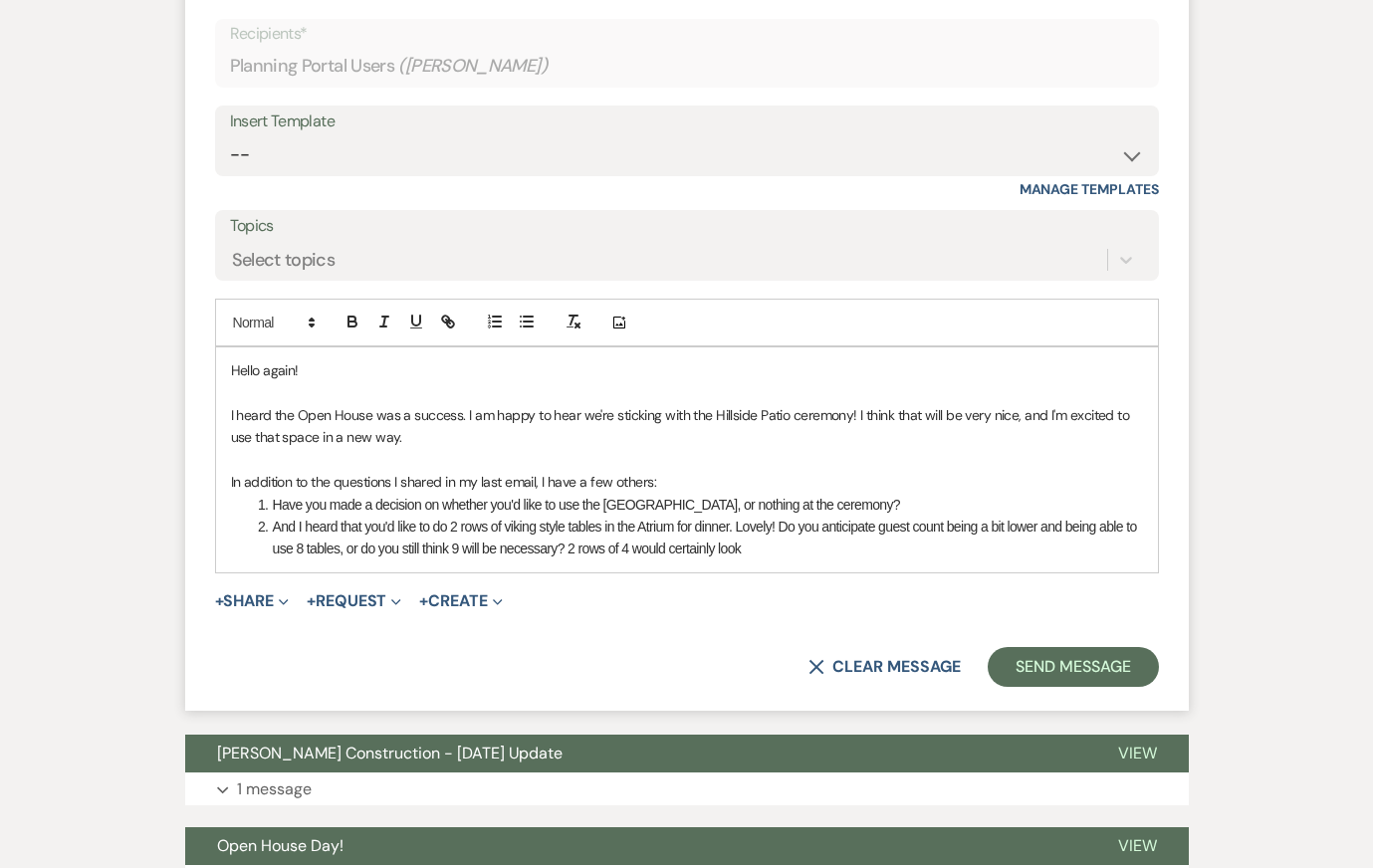 click on "In addition to the questions I shared in my last email, I have a few others:" at bounding box center (687, 482) 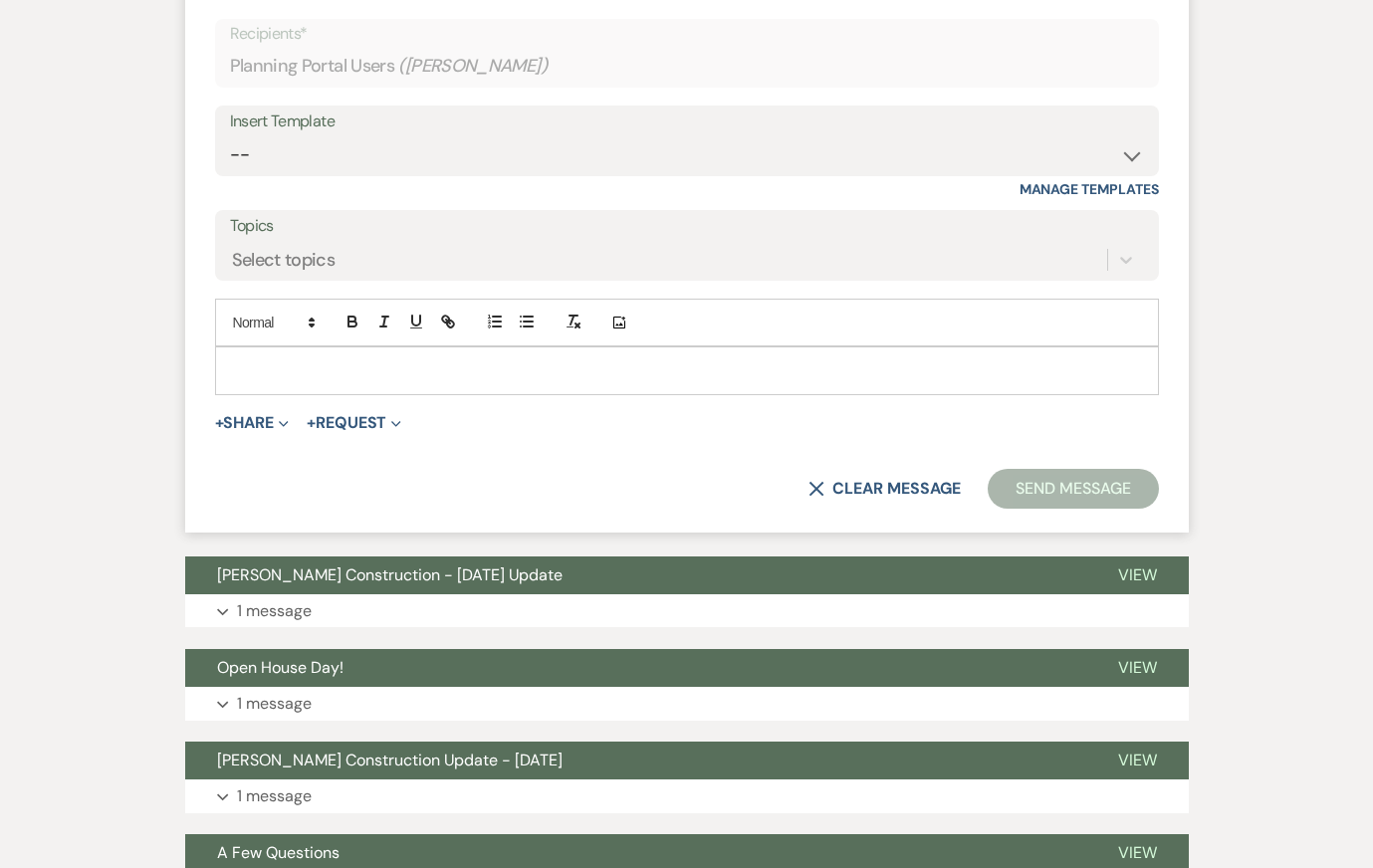 scroll, scrollTop: 10367, scrollLeft: 0, axis: vertical 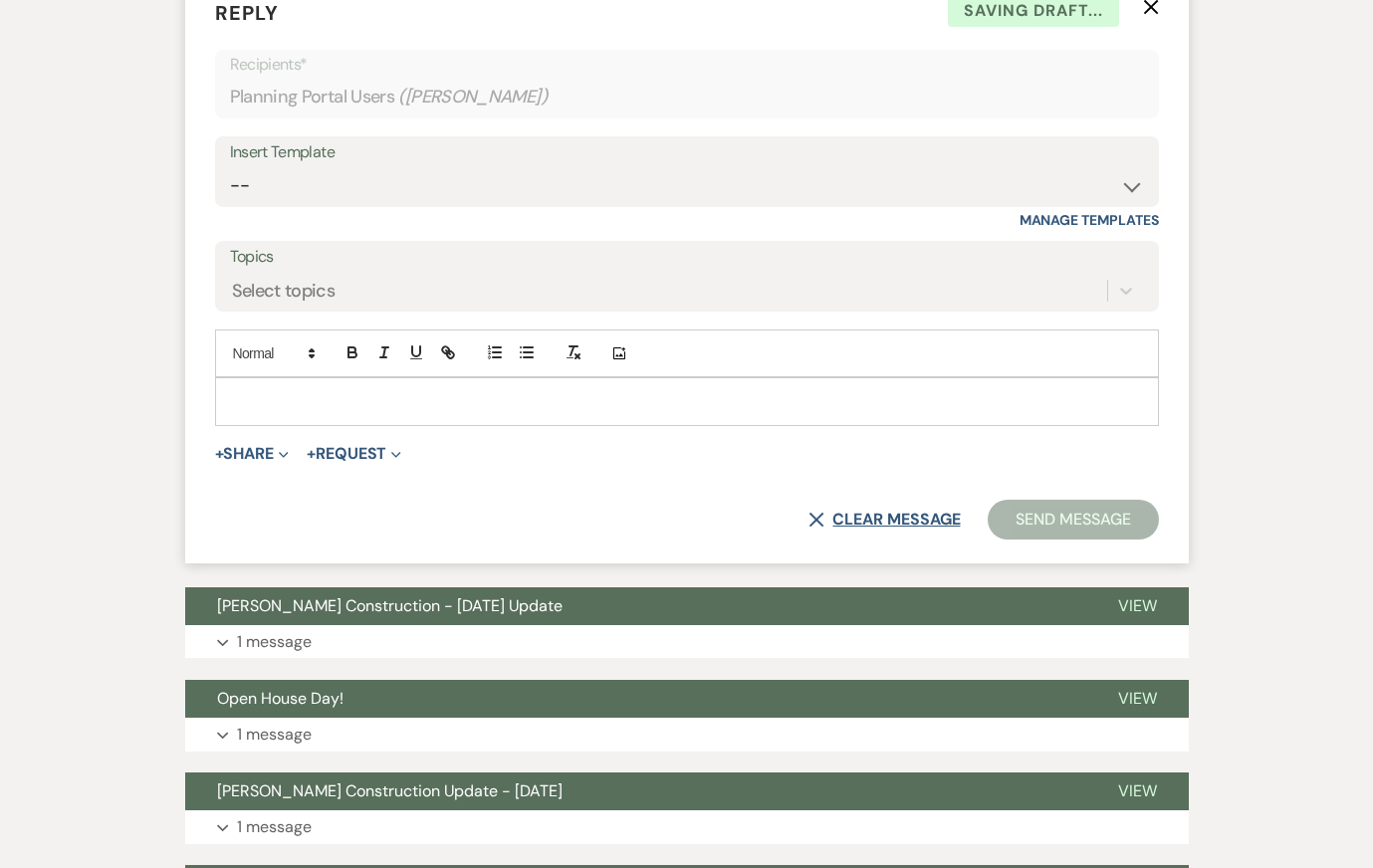 click on "X  Clear message" at bounding box center (884, 520) 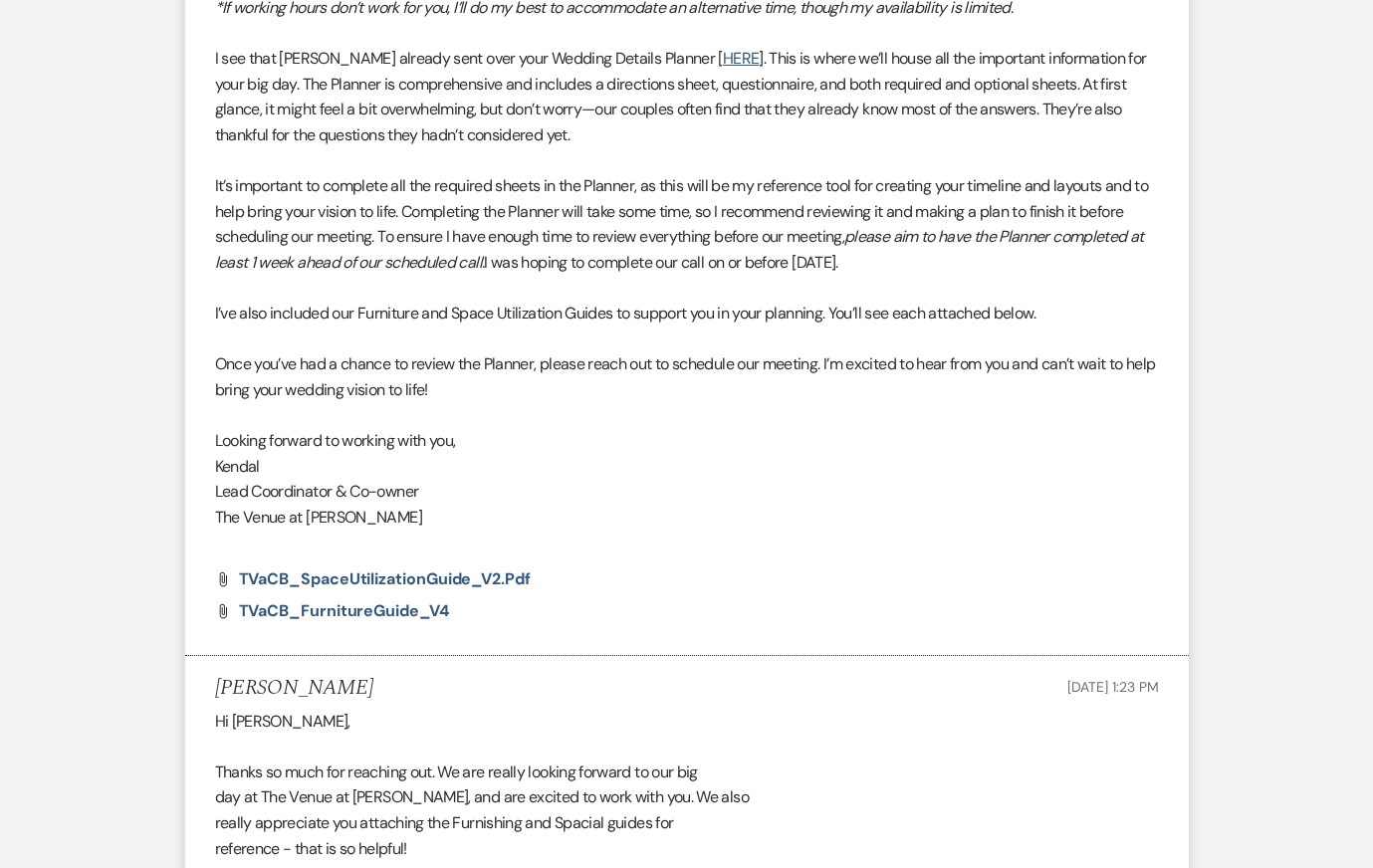 scroll, scrollTop: 0, scrollLeft: 0, axis: both 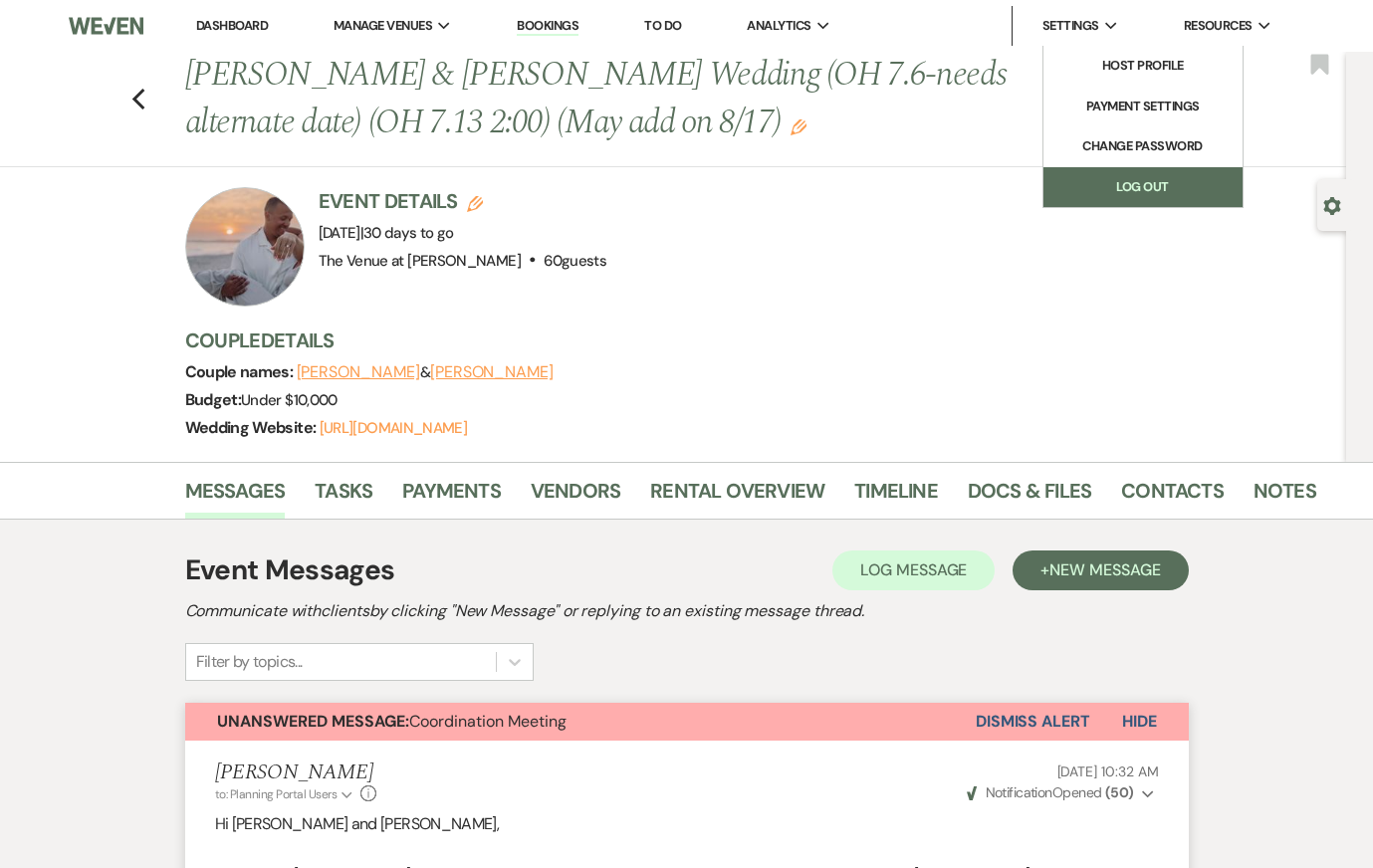 click on "Log Out" at bounding box center [1143, 187] 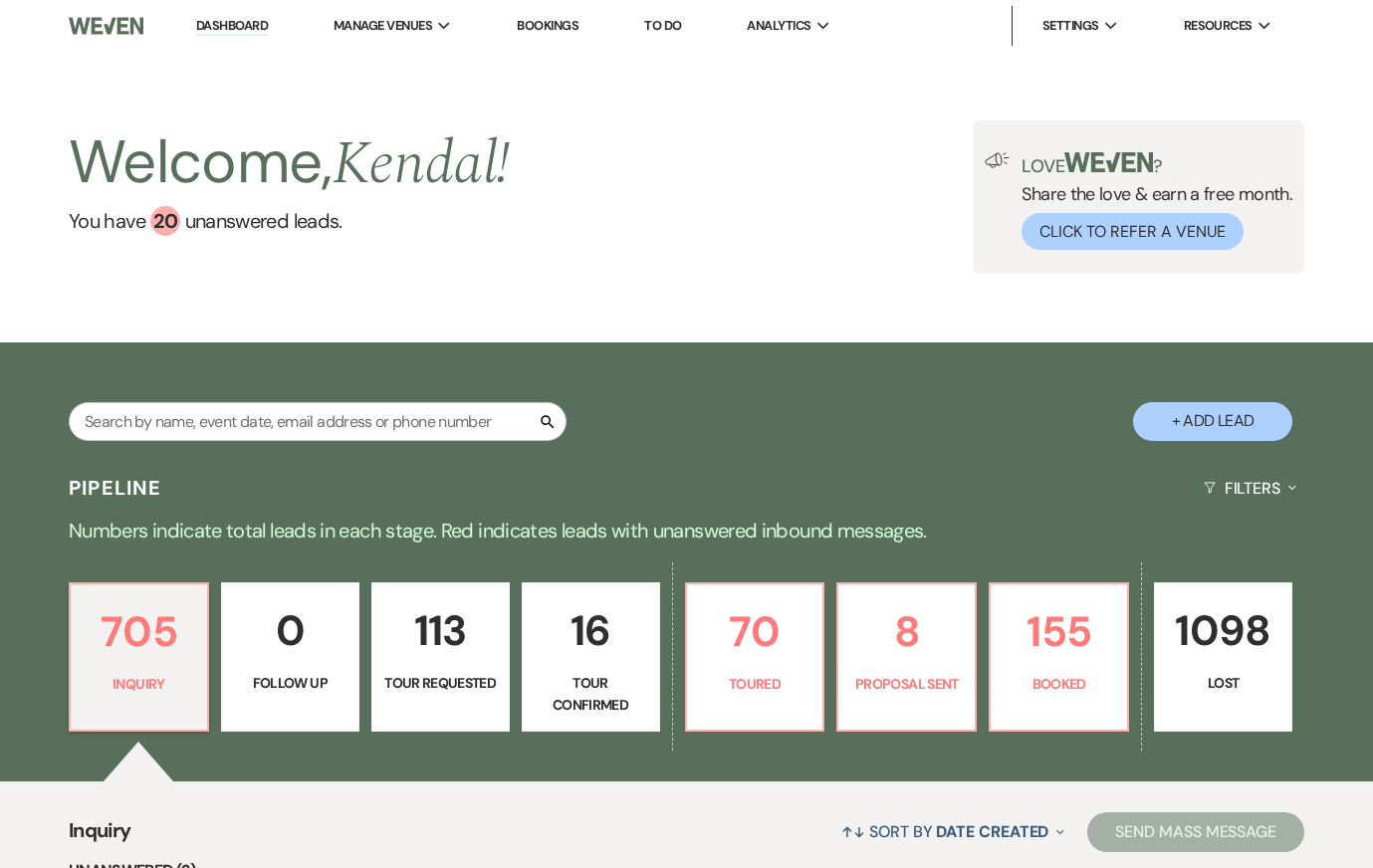 scroll, scrollTop: 0, scrollLeft: 0, axis: both 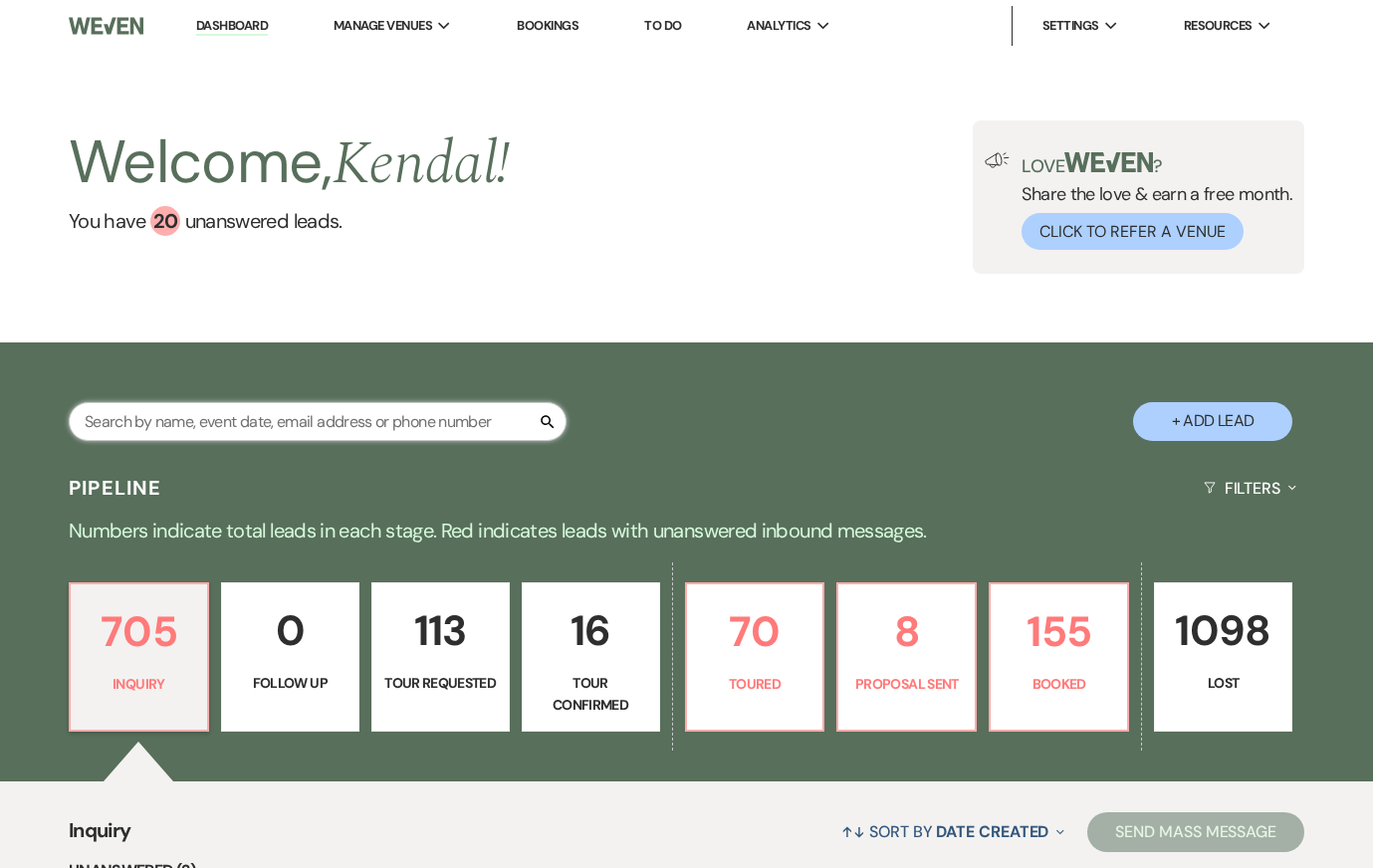 click at bounding box center (318, 421) 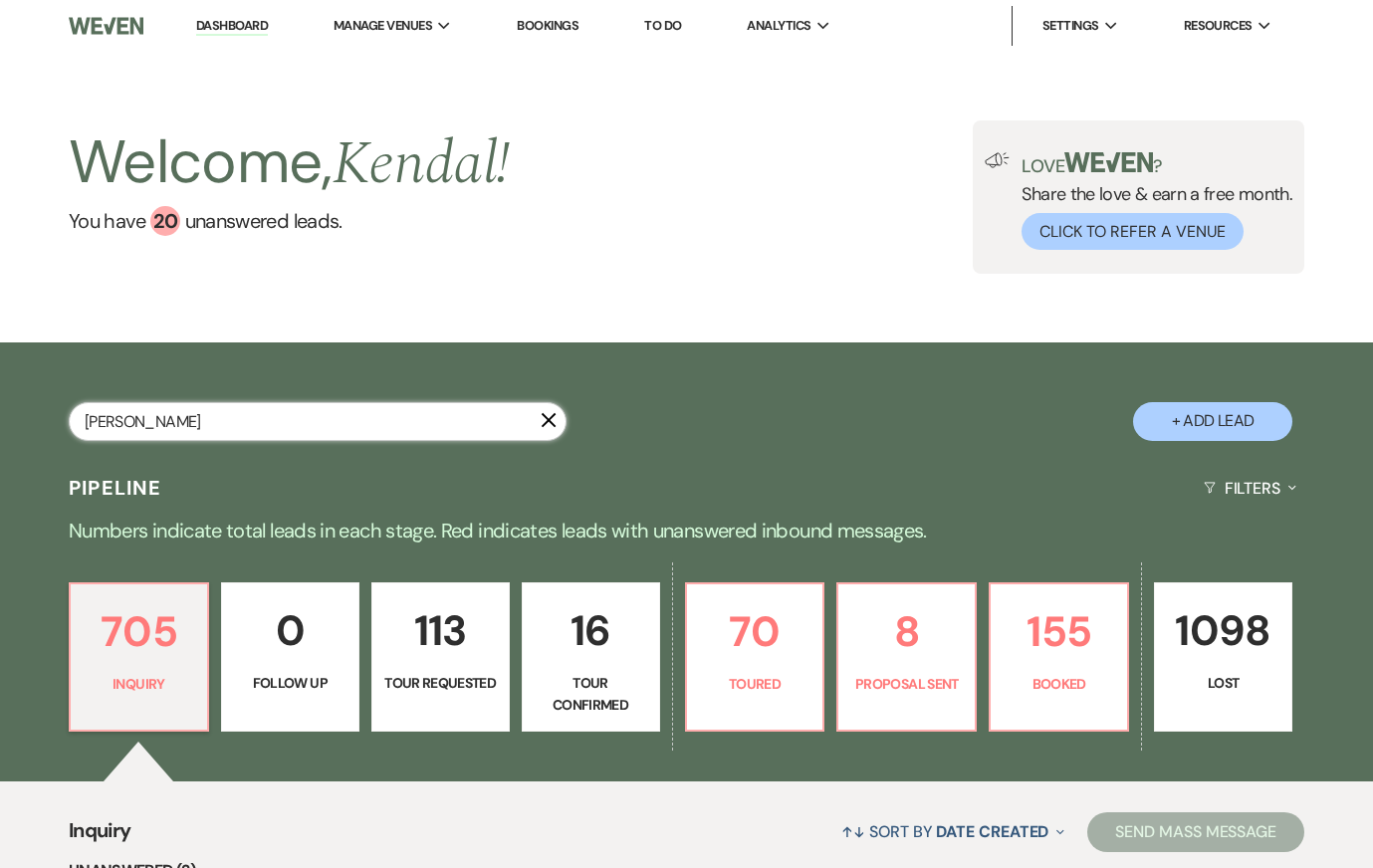 type on "[PERSON_NAME]" 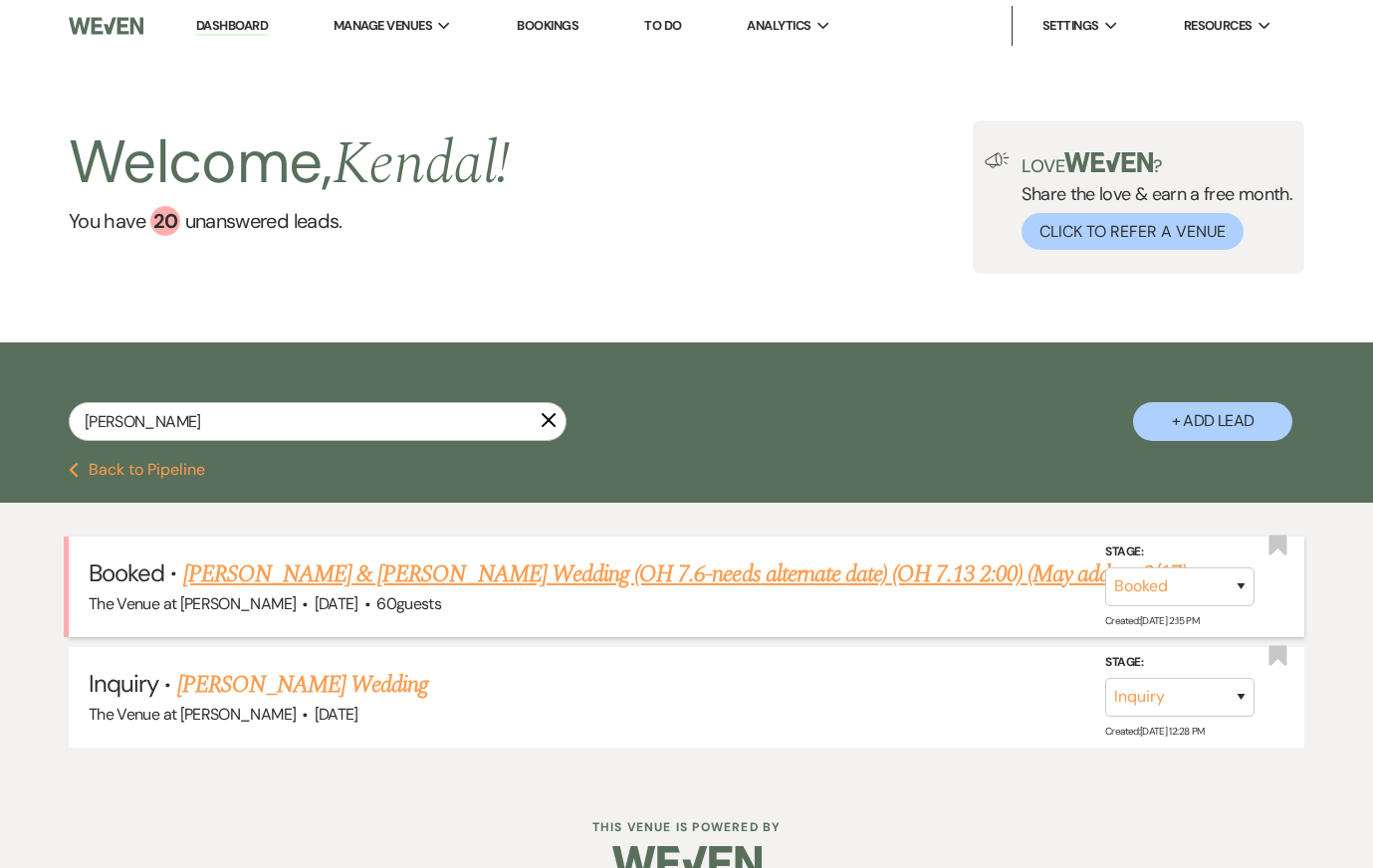 click on "[PERSON_NAME] & [PERSON_NAME] Wedding (OH 7.6-needs alternate date) (OH 7.13 2:00) (May add on 8/17)" at bounding box center [685, 574] 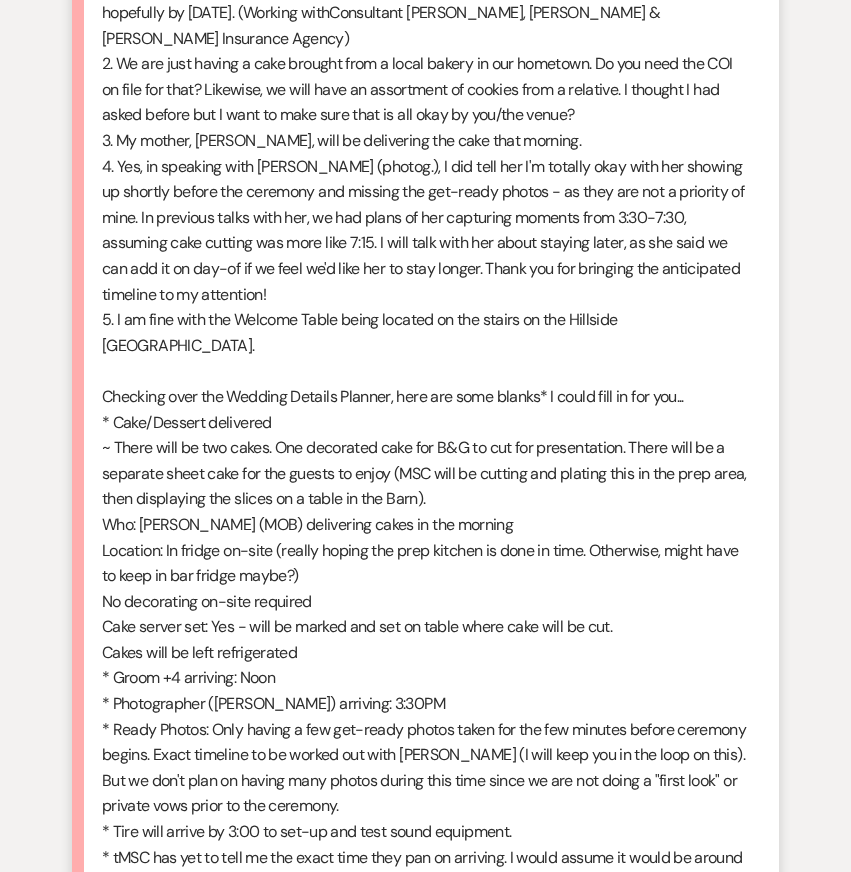 scroll, scrollTop: 9833, scrollLeft: 0, axis: vertical 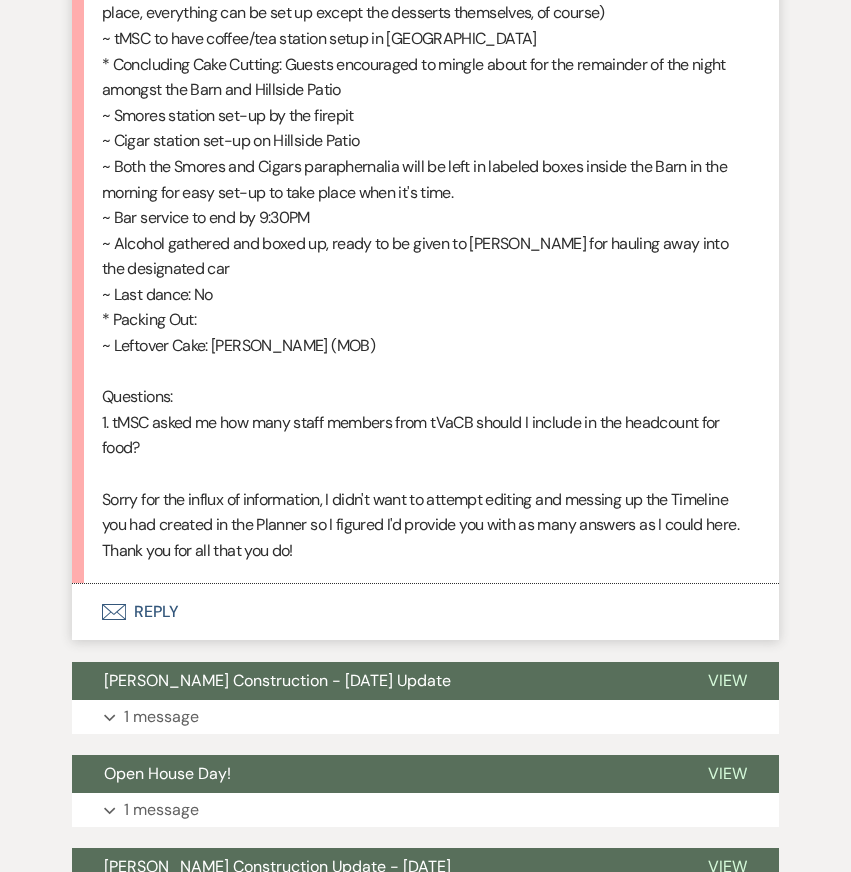 click on "Envelope Reply" at bounding box center [425, 612] 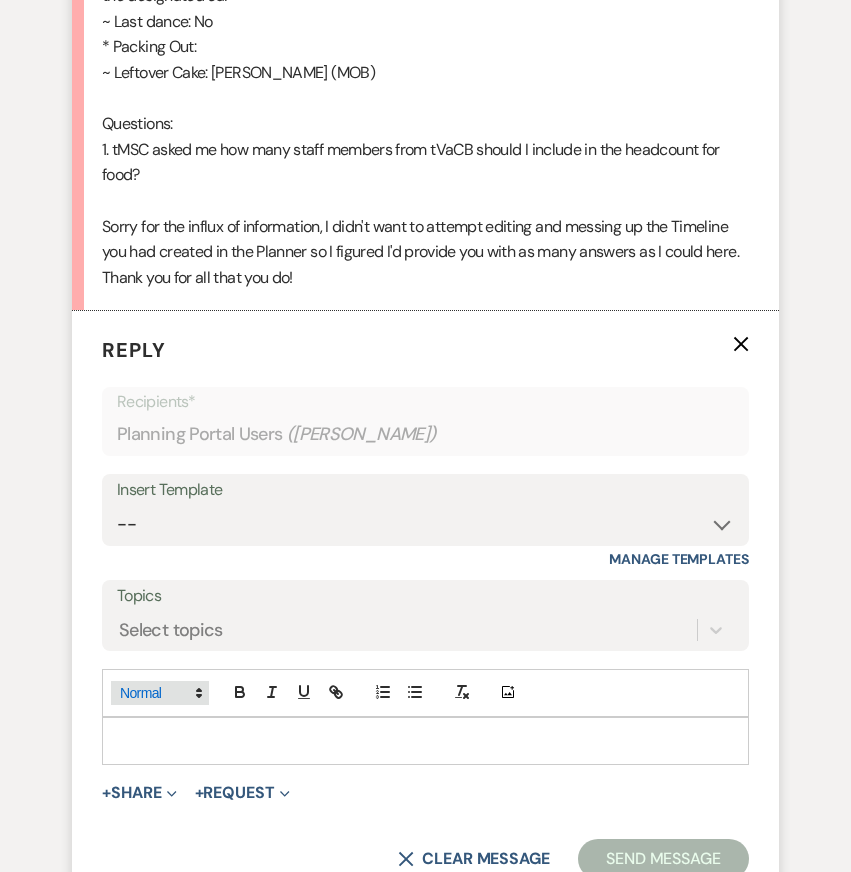 scroll, scrollTop: 12103, scrollLeft: 0, axis: vertical 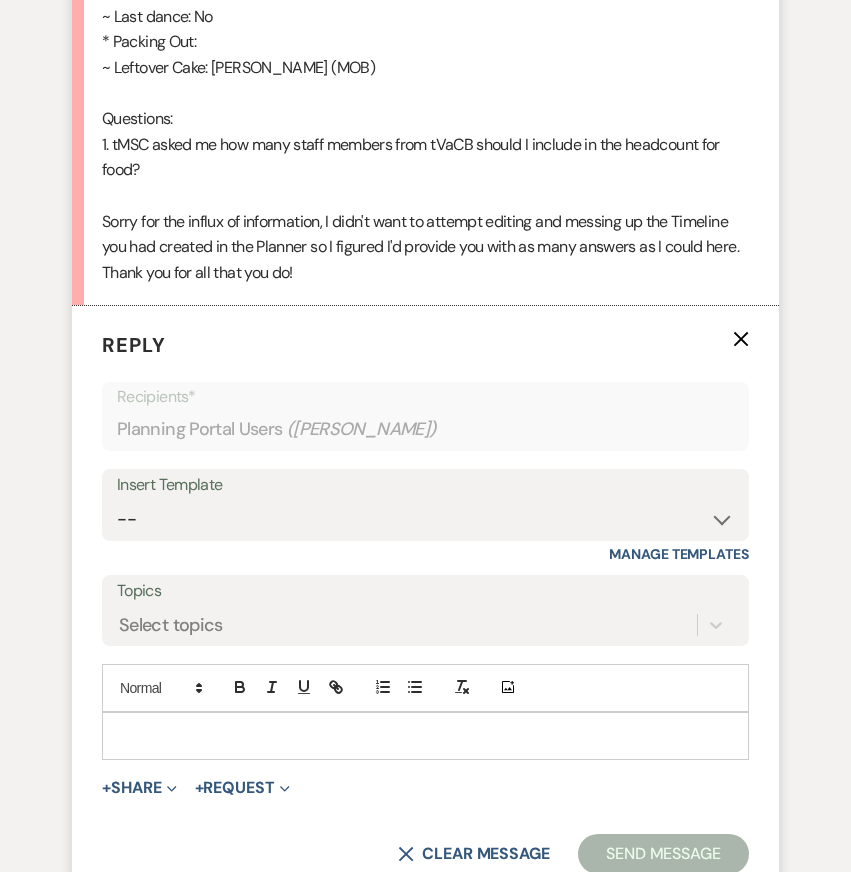 click at bounding box center [425, 736] 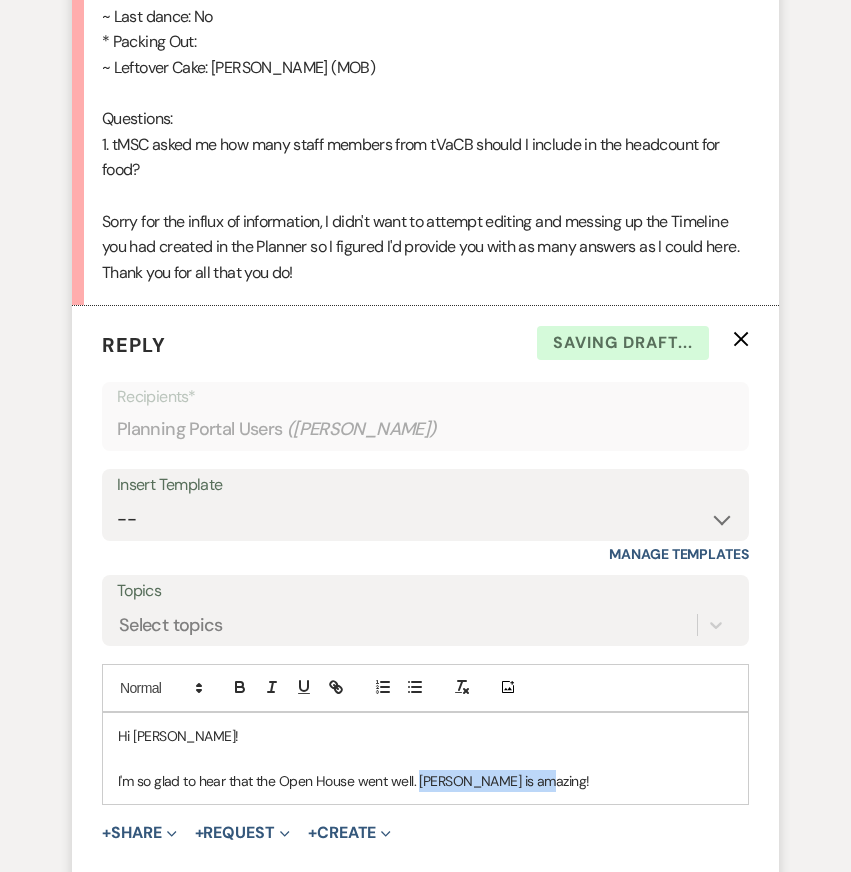 drag, startPoint x: 416, startPoint y: 703, endPoint x: 757, endPoint y: 700, distance: 341.01318 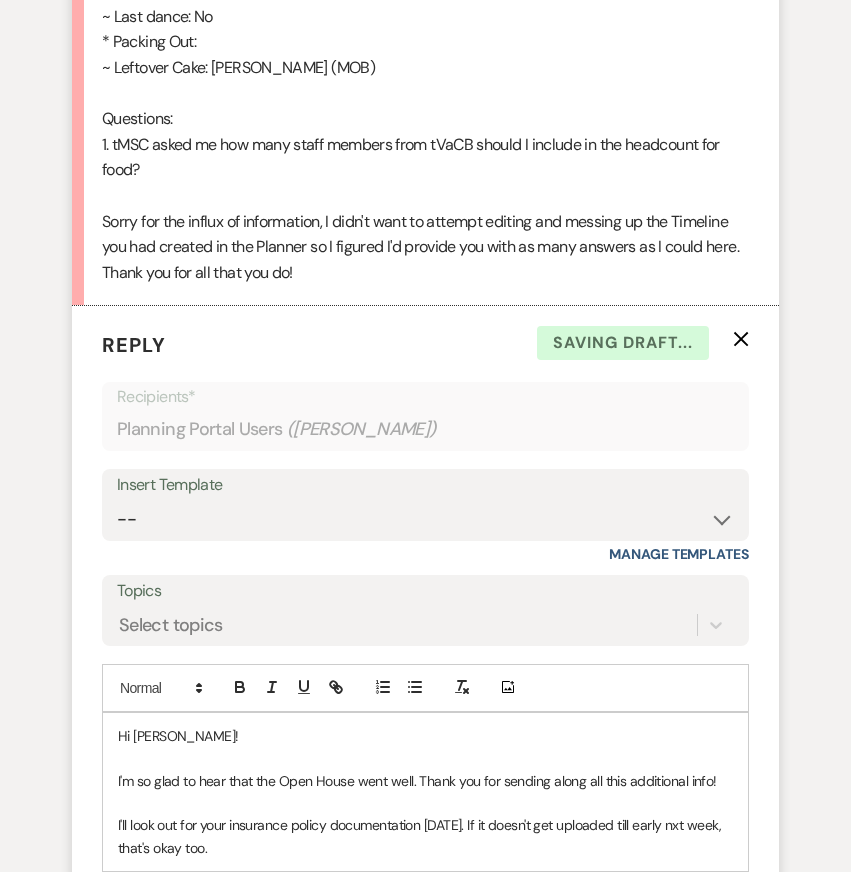 click on "I'll look out for your insurance policy documentation today. If it doesn't get uploaded till early nxt week, that's okay too." at bounding box center [425, 836] 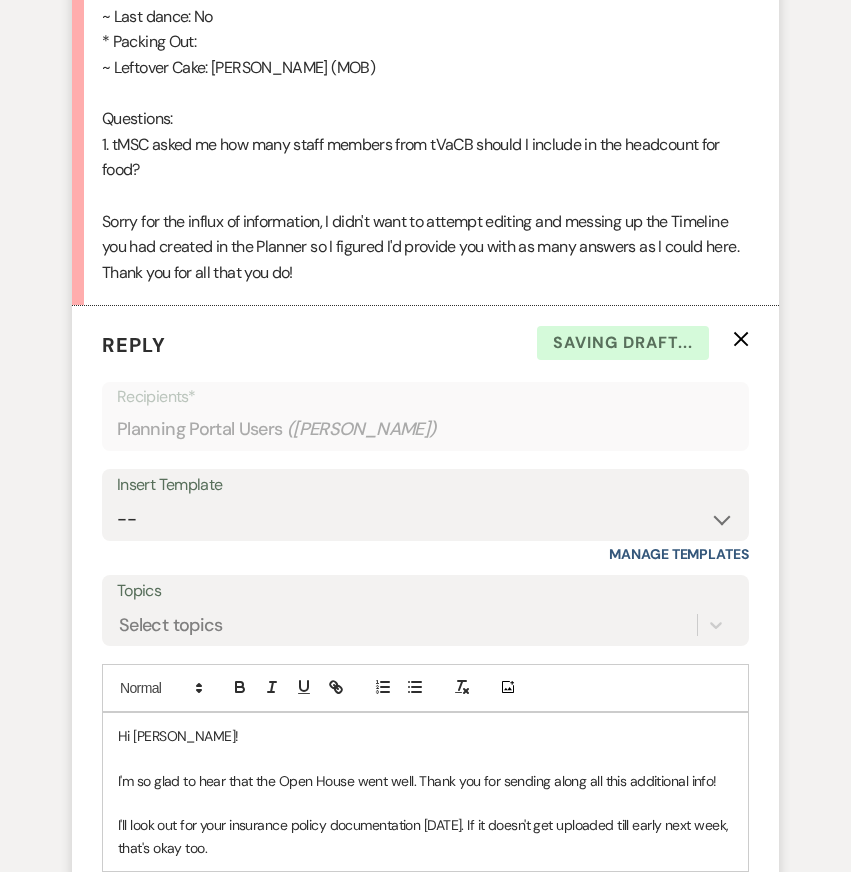 click on "I'm so glad to hear that the Open House went well. Thank you for sending along all this additional info!" at bounding box center [425, 781] 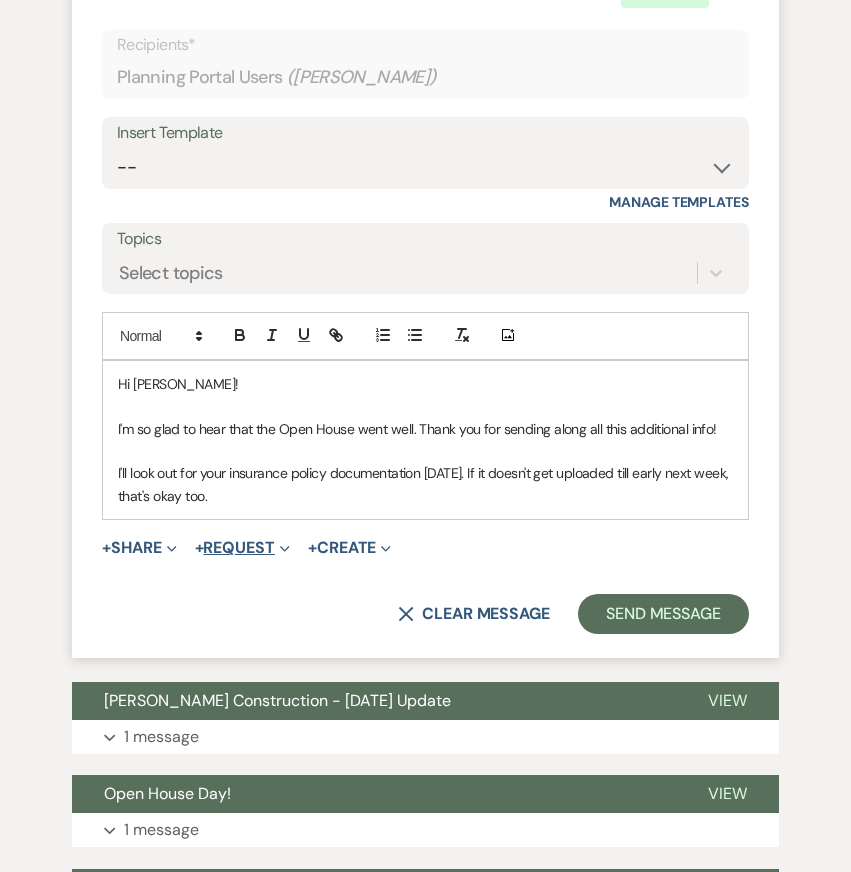 scroll, scrollTop: 12437, scrollLeft: 0, axis: vertical 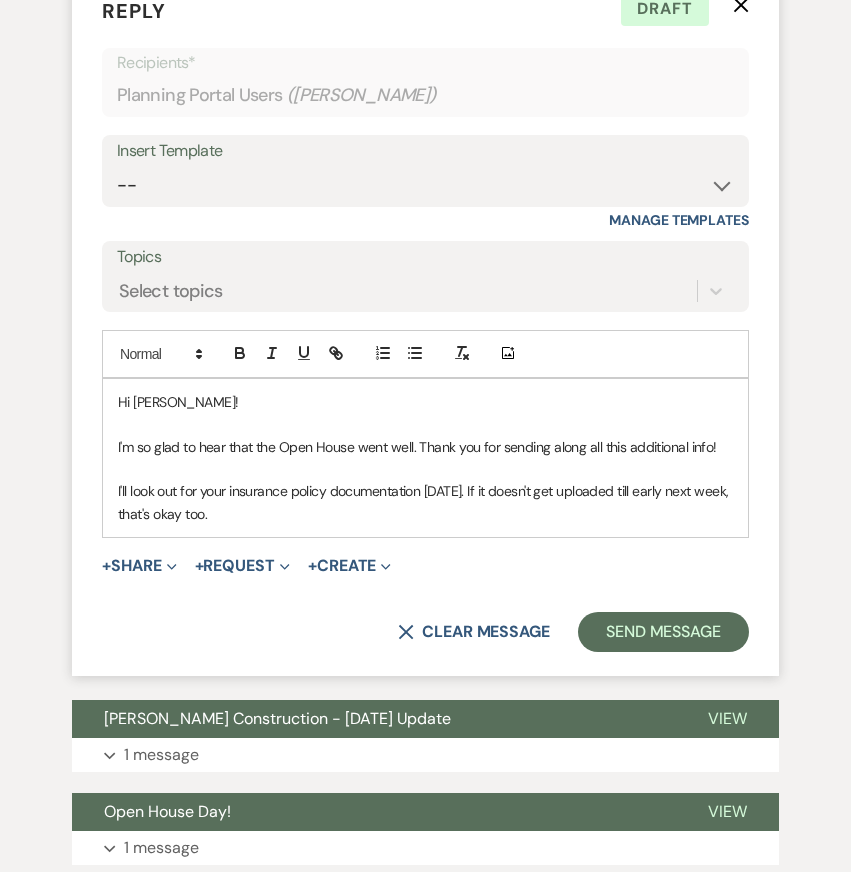 click on "I'll look out for your insurance policy documentation [DATE]. If it doesn't get uploaded till early next week, that's okay too." at bounding box center (425, 502) 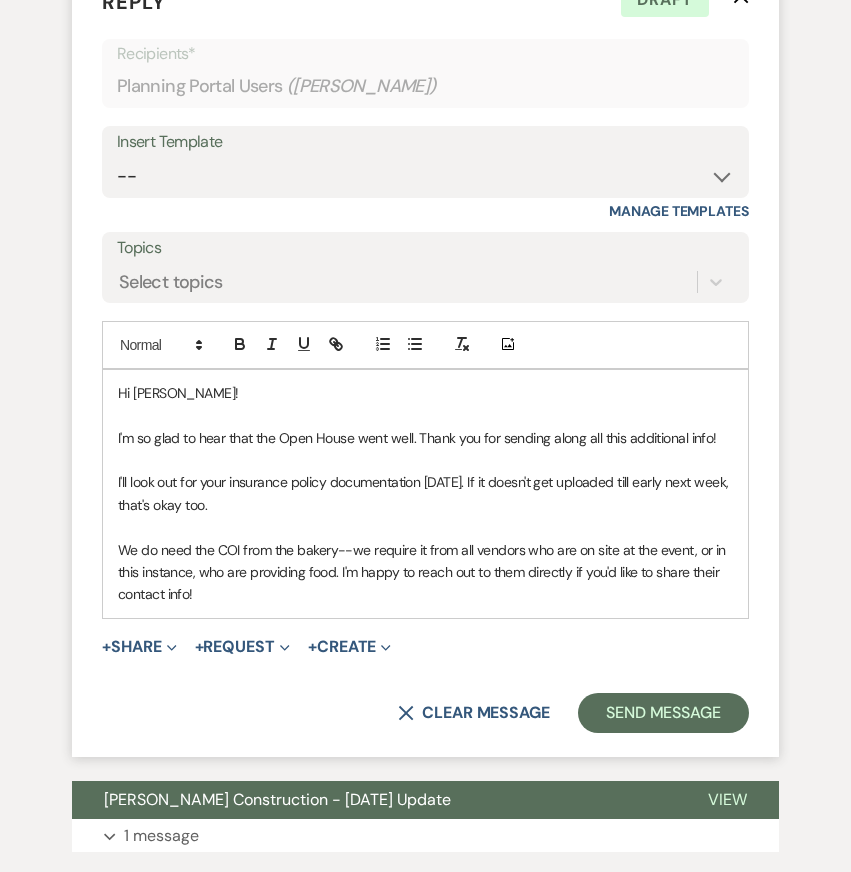 scroll, scrollTop: 12453, scrollLeft: 0, axis: vertical 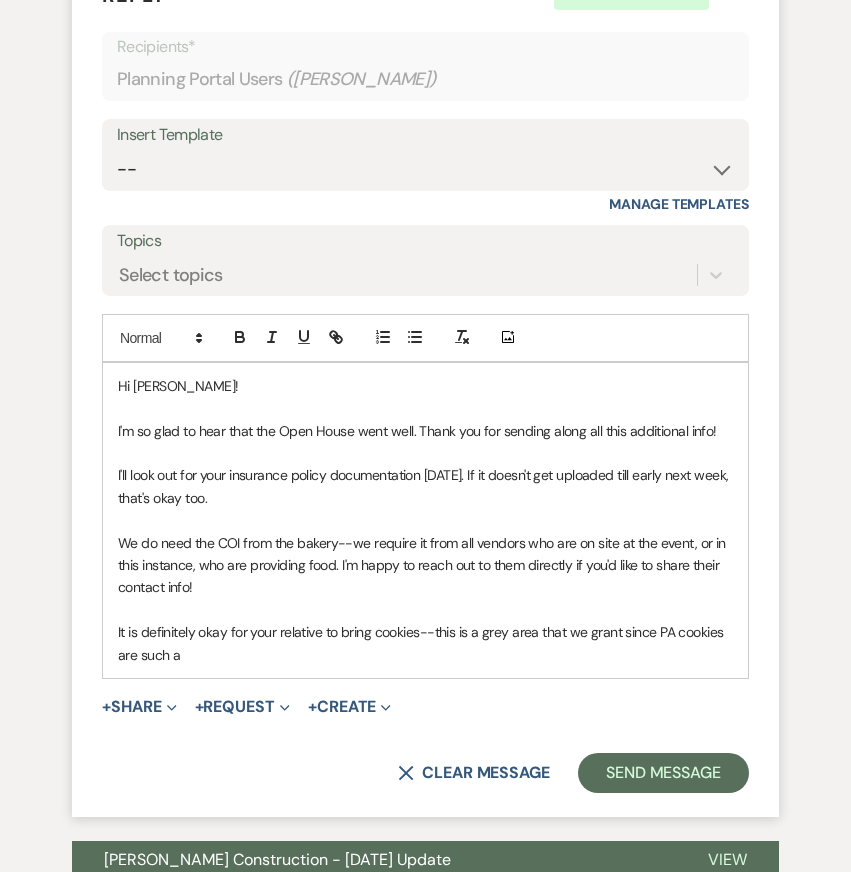 click on "It is definitely okay for your relative to bring cookies--this is a grey area that we grant since PA cookies are such a" at bounding box center (425, 643) 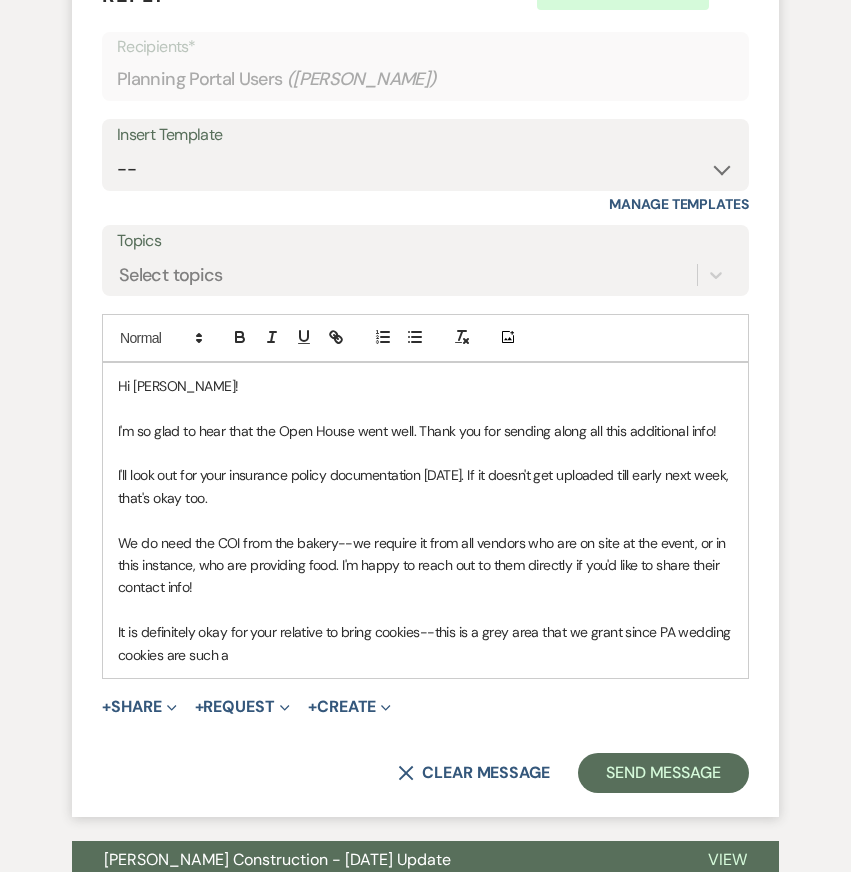 click on "It is definitely okay for your relative to bring cookies--this is a grey area that we grant since PA wedding cookies are such a" at bounding box center [425, 643] 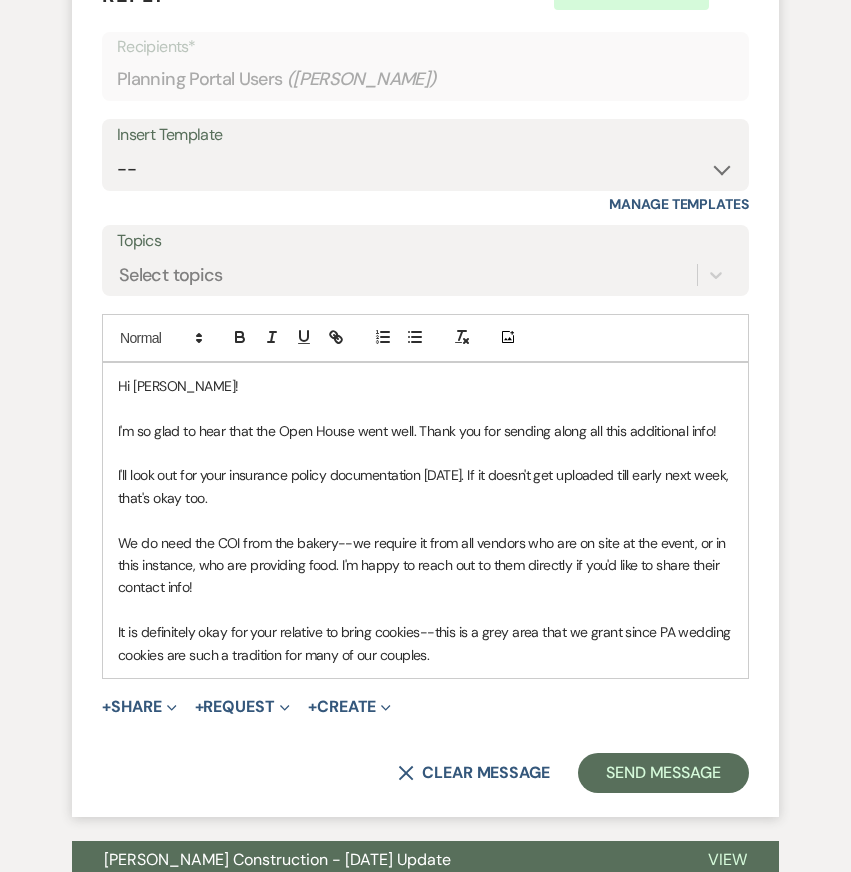 click on "It is definitely okay for your relative to bring cookies--this is a grey area that we grant since PA wedding cookies are such a tradition for many of our couples." at bounding box center (425, 643) 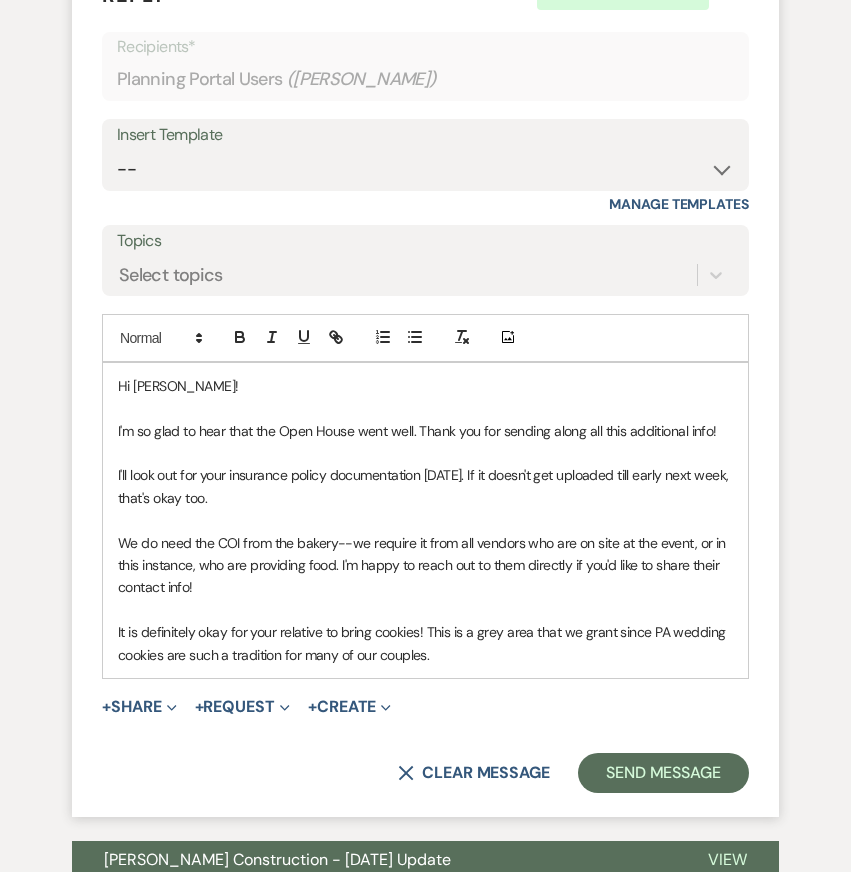 click on "We do need the COI from the bakery--we require it from all vendors who are on site at the event, or in this instance, who are providing food. I'm happy to reach out to them directly if you'd like to share their contact info!" at bounding box center [425, 565] 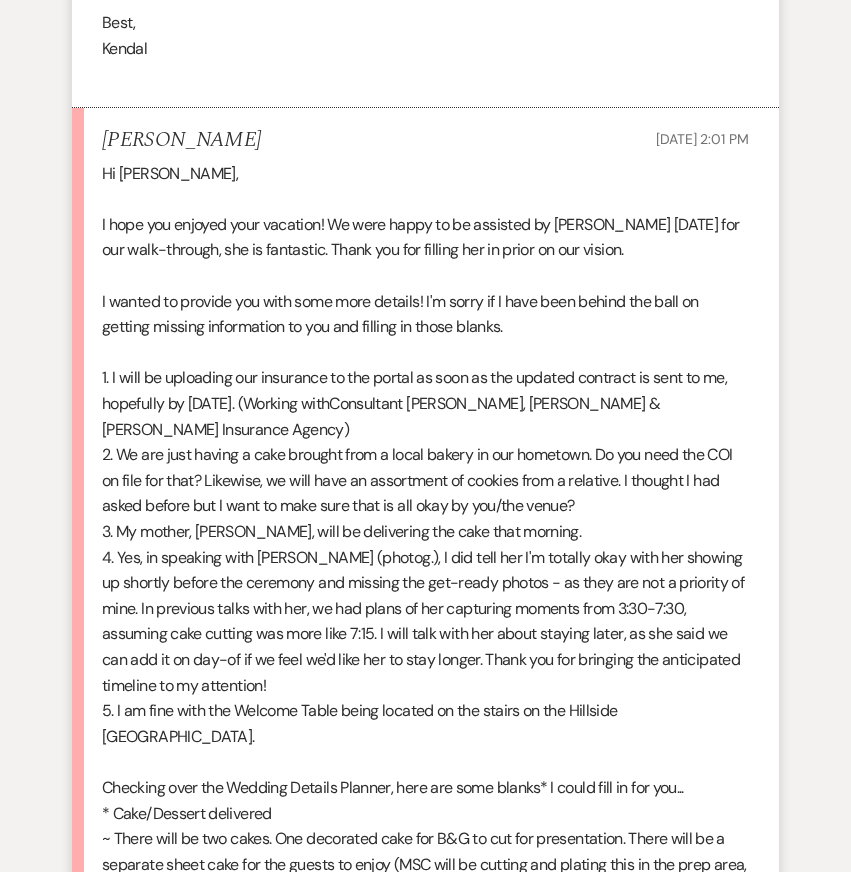 scroll, scrollTop: 9462, scrollLeft: 0, axis: vertical 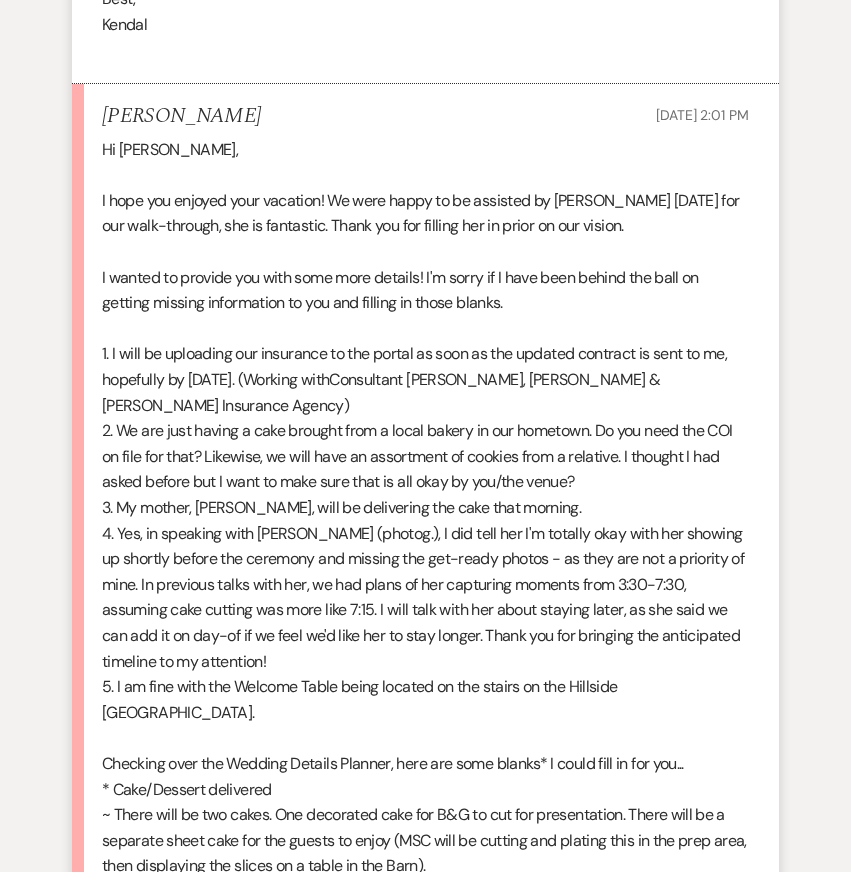 click on "2. We are just having a cake brought from a local bakery in our hometown. Do you need the COI on file for that? Likewise, we will have an assortment of cookies from a relative. I thought I had asked before but I want to make sure that is all okay by you/the venue?" at bounding box center (417, 456) 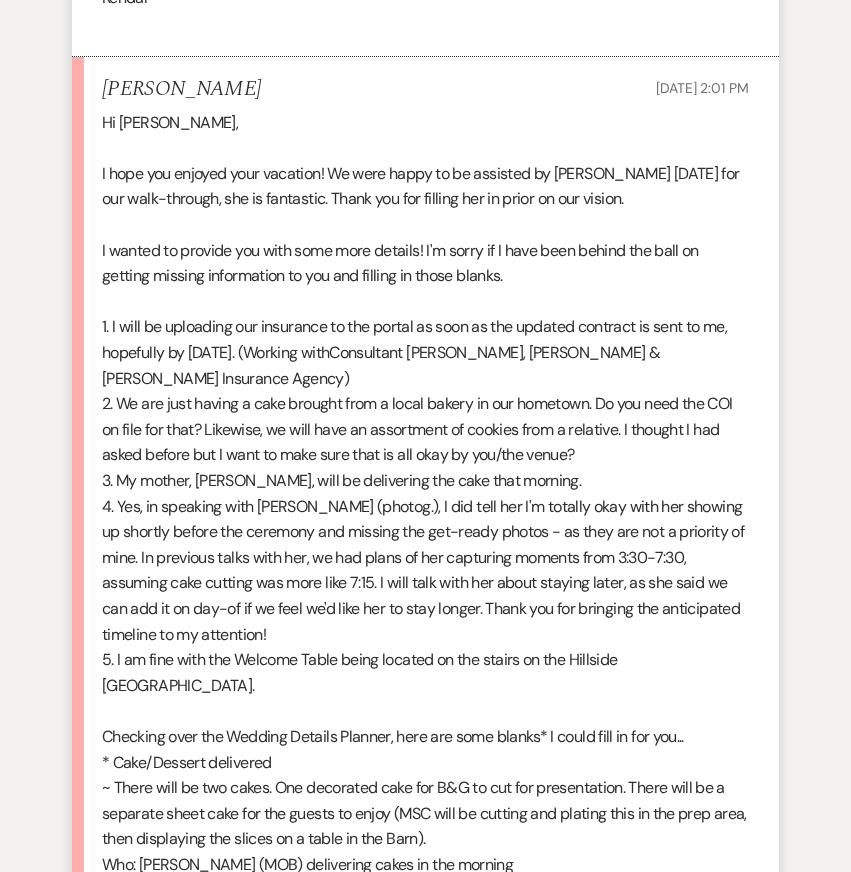scroll, scrollTop: 9497, scrollLeft: 0, axis: vertical 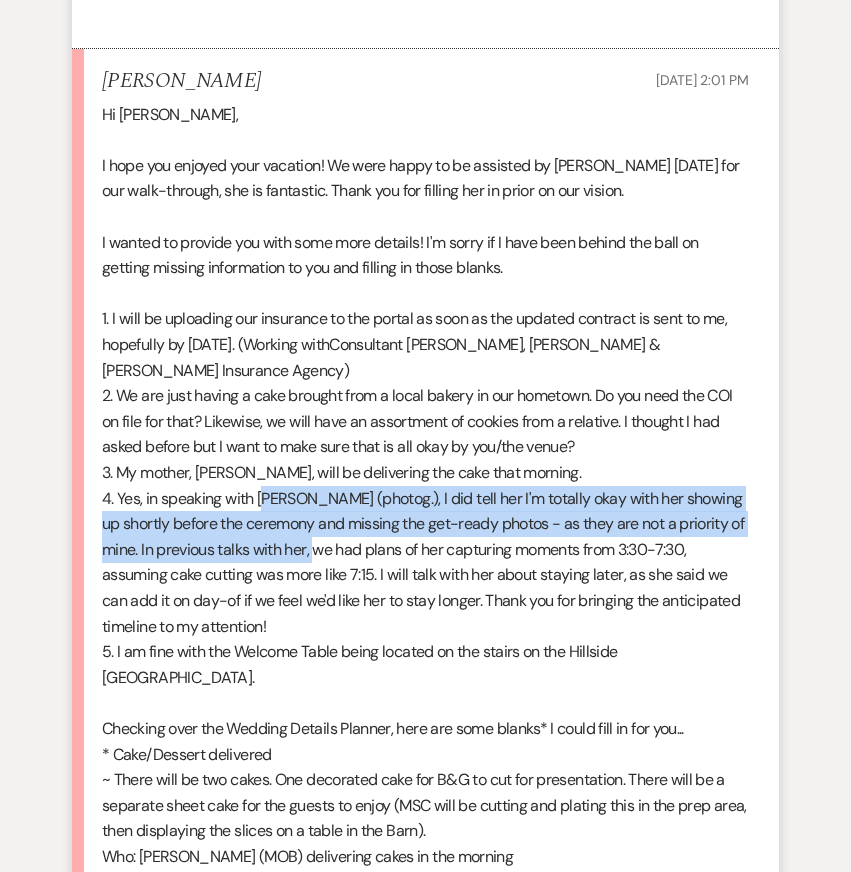 drag, startPoint x: 265, startPoint y: 439, endPoint x: 321, endPoint y: 498, distance: 81.34495 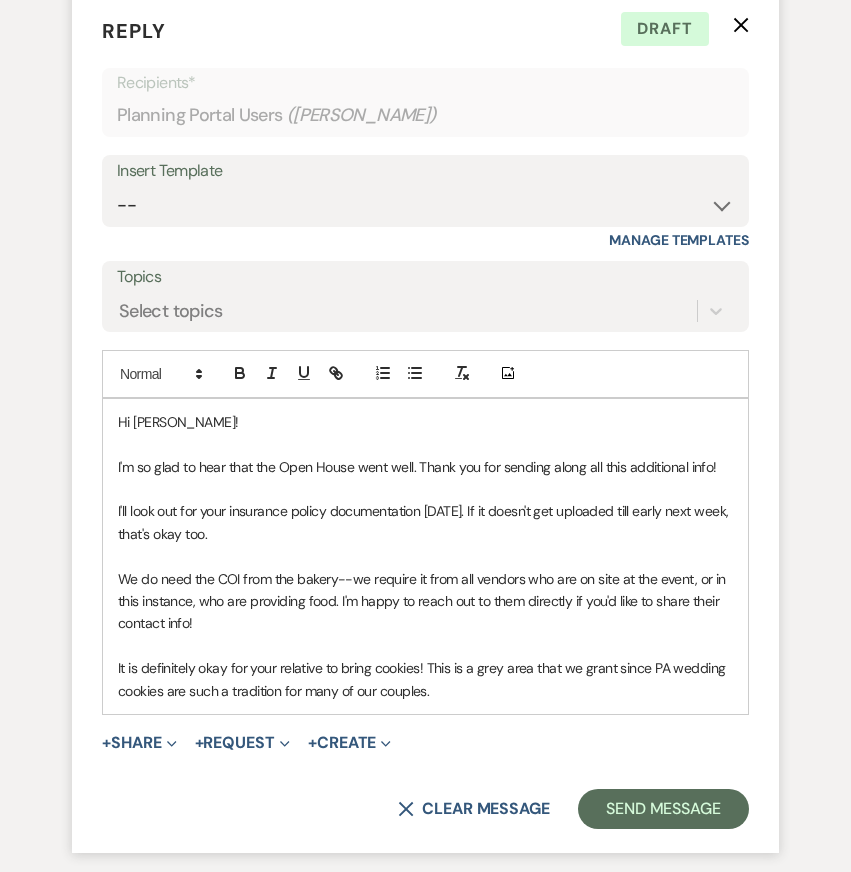 scroll, scrollTop: 12424, scrollLeft: 0, axis: vertical 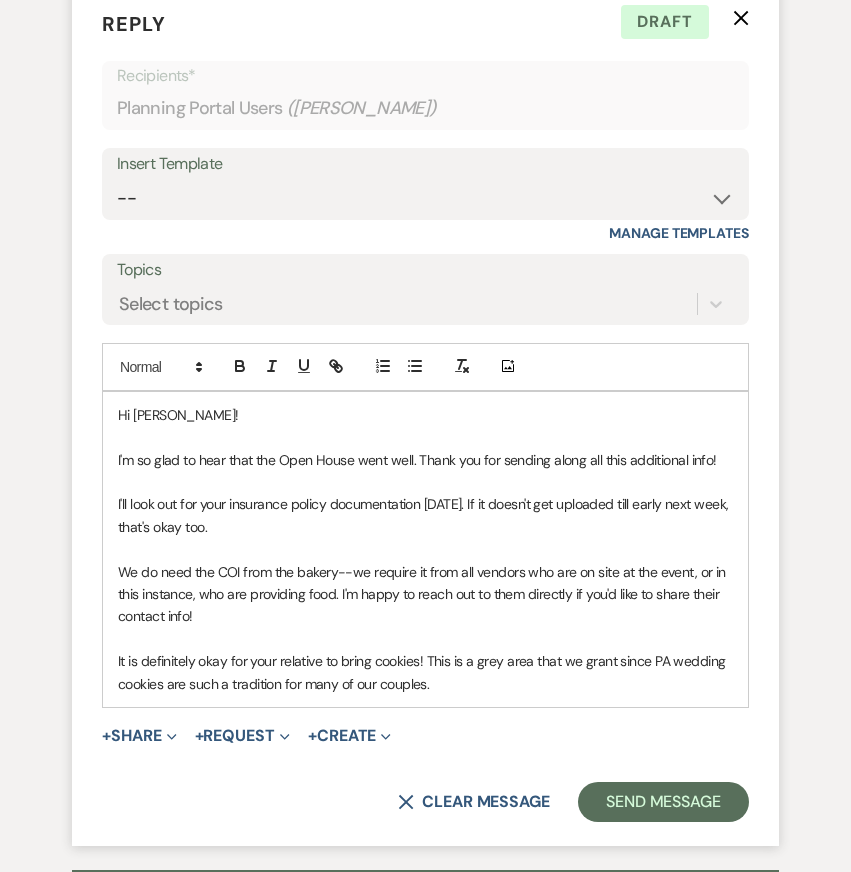 click on "It is definitely okay for your relative to bring cookies! This is a grey area that we grant since PA wedding cookies are such a tradition for many of our couples." at bounding box center [425, 672] 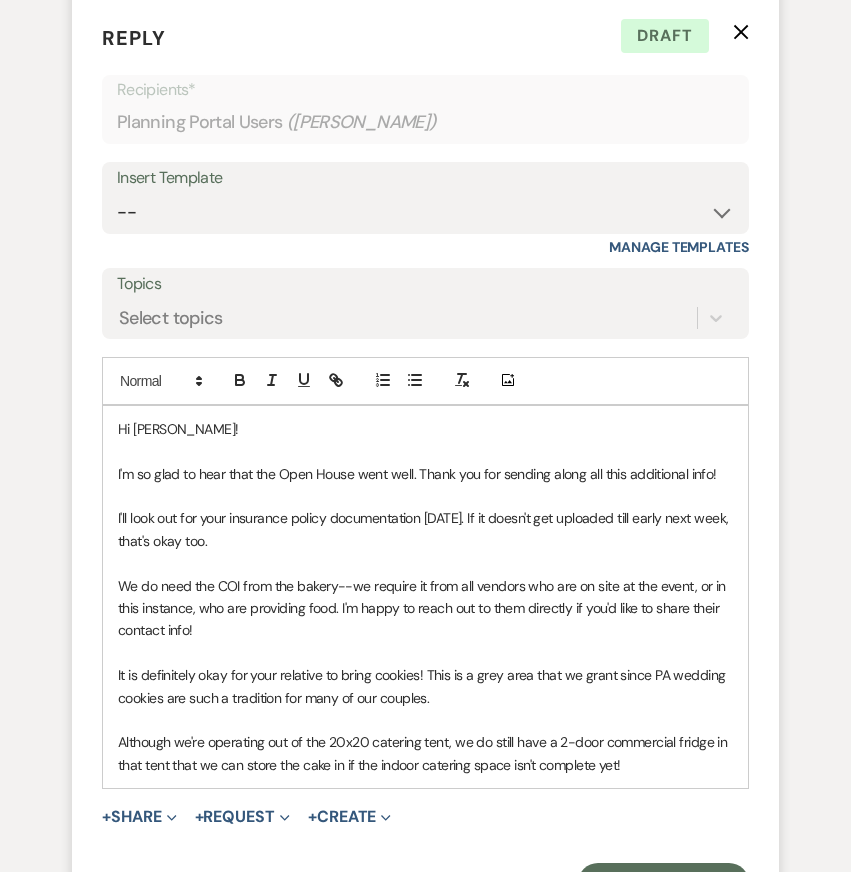 scroll, scrollTop: 12431, scrollLeft: 0, axis: vertical 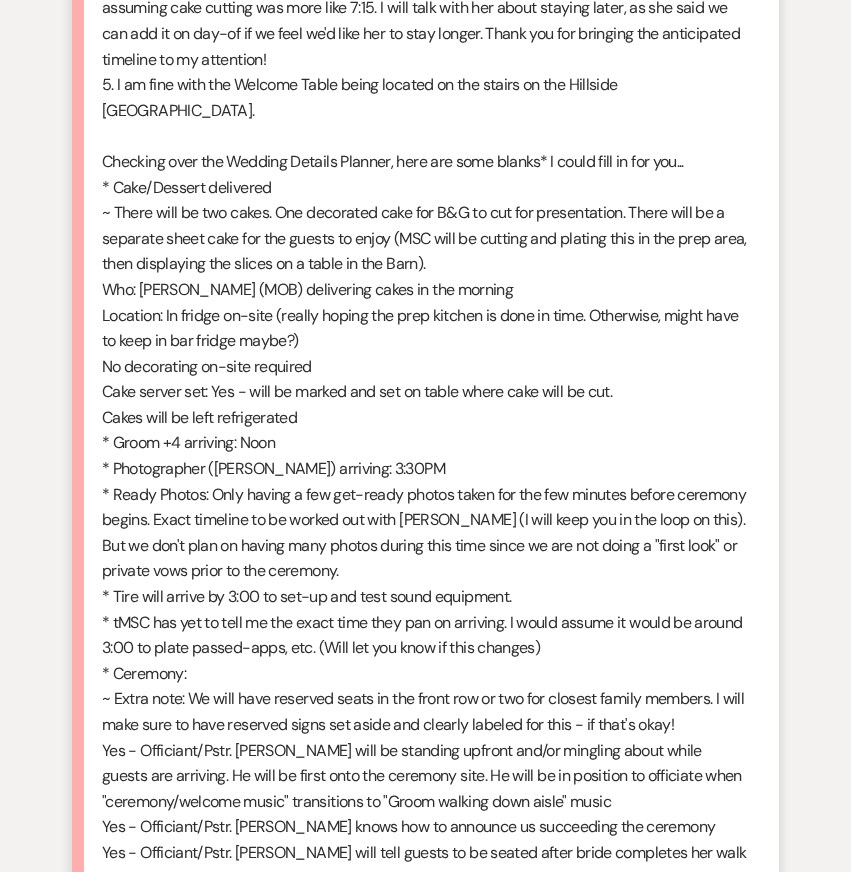 drag, startPoint x: 154, startPoint y: 148, endPoint x: 400, endPoint y: 264, distance: 271.97794 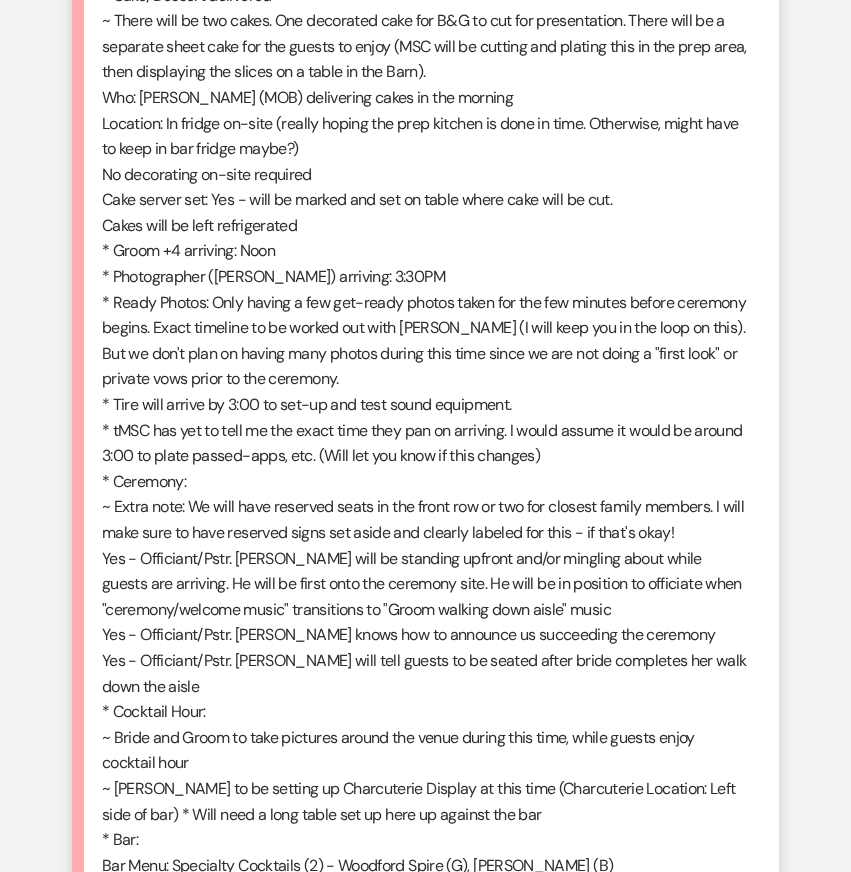 scroll, scrollTop: 10259, scrollLeft: 0, axis: vertical 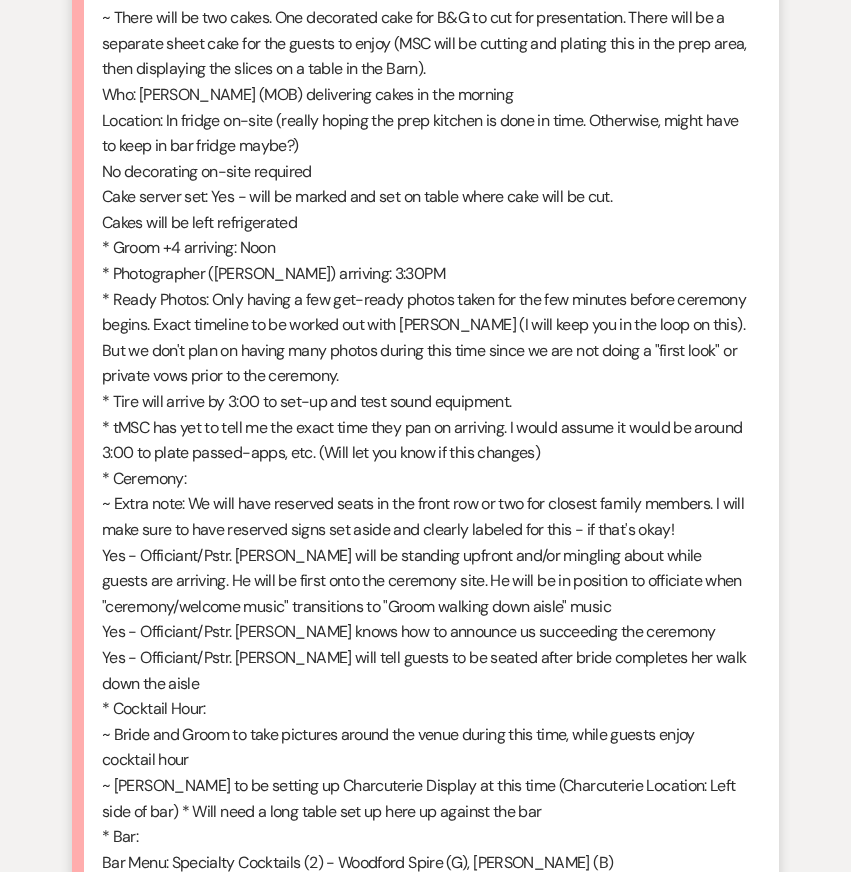drag, startPoint x: 223, startPoint y: 122, endPoint x: 708, endPoint y: 116, distance: 485.0371 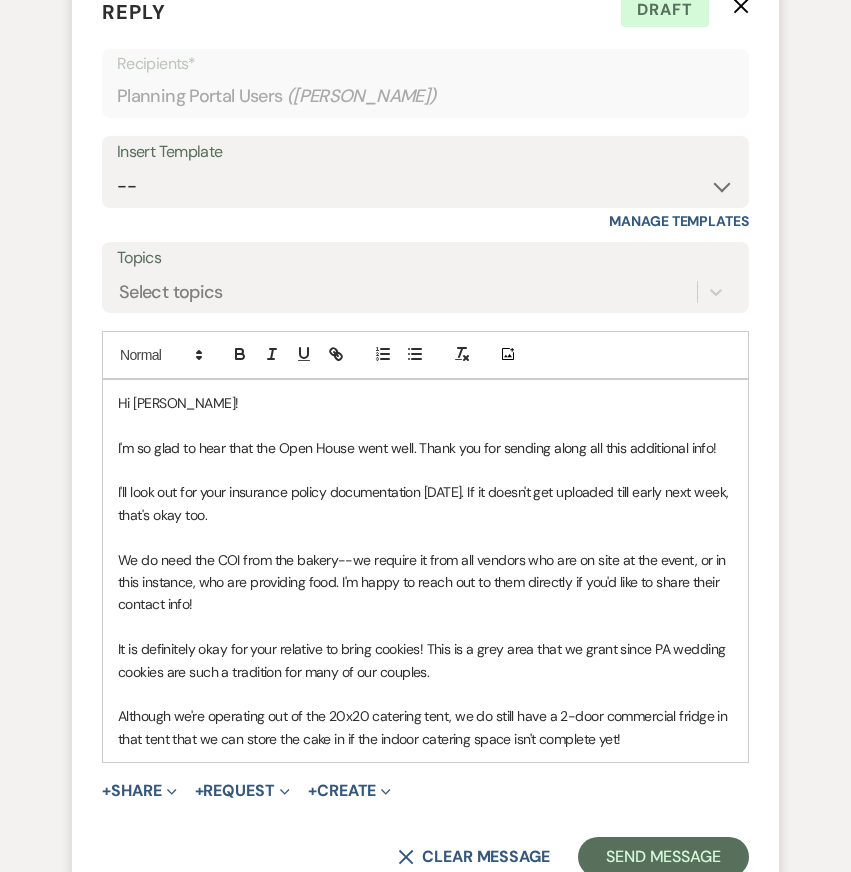 scroll, scrollTop: 12438, scrollLeft: 0, axis: vertical 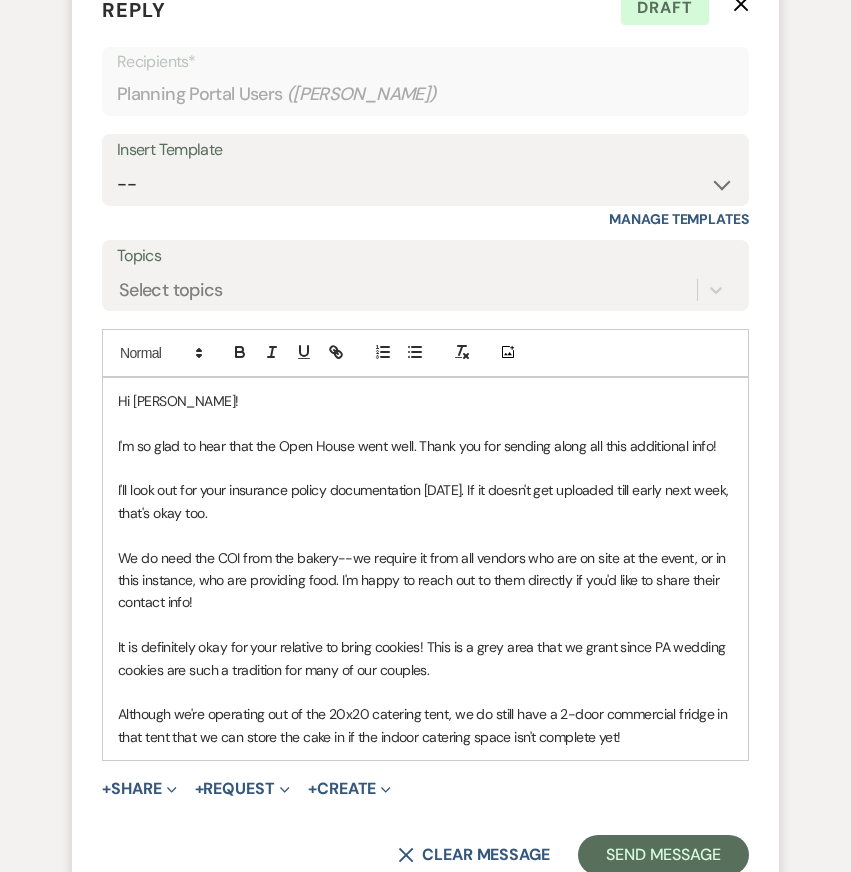 click on "Although we're operating out of the 20x20 catering tent, we do still have a 2-door commercial fridge in that tent that we can store the cake in if the indoor catering space isn't complete yet!" at bounding box center (425, 725) 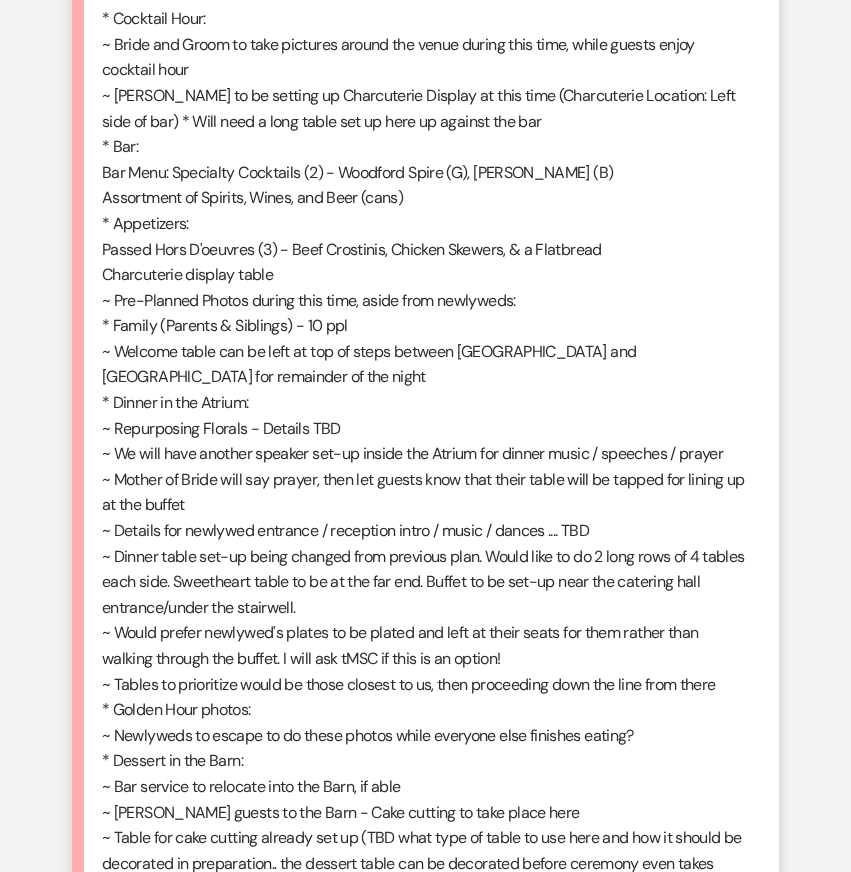 scroll, scrollTop: 10956, scrollLeft: 0, axis: vertical 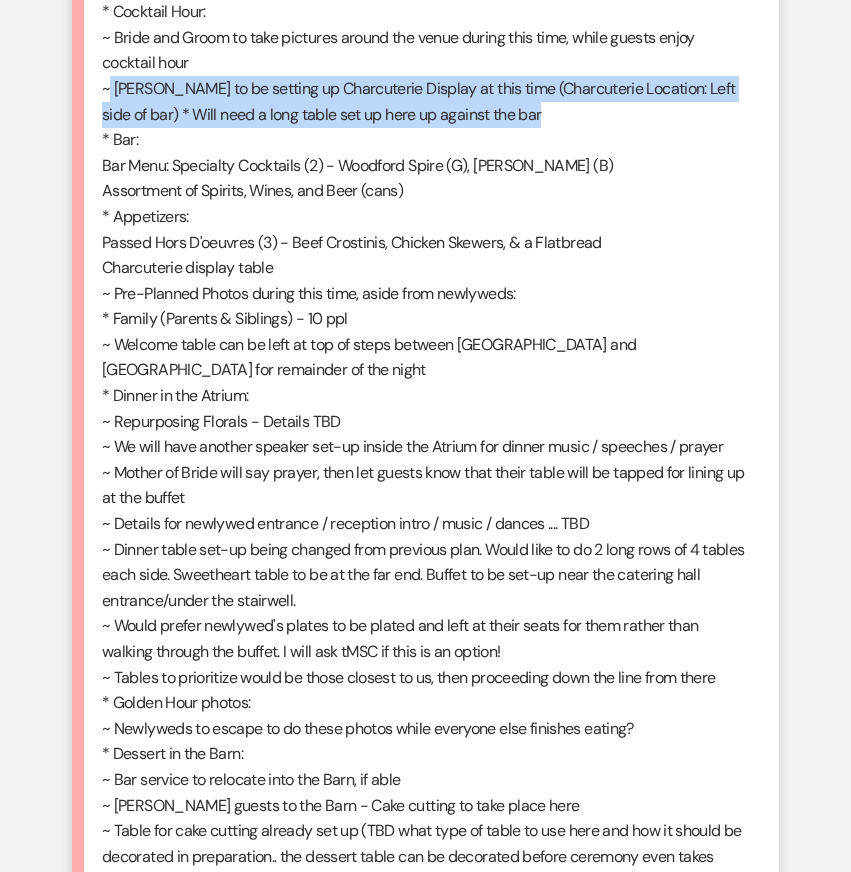 drag, startPoint x: 529, startPoint y: 37, endPoint x: 93, endPoint y: 14, distance: 436.60623 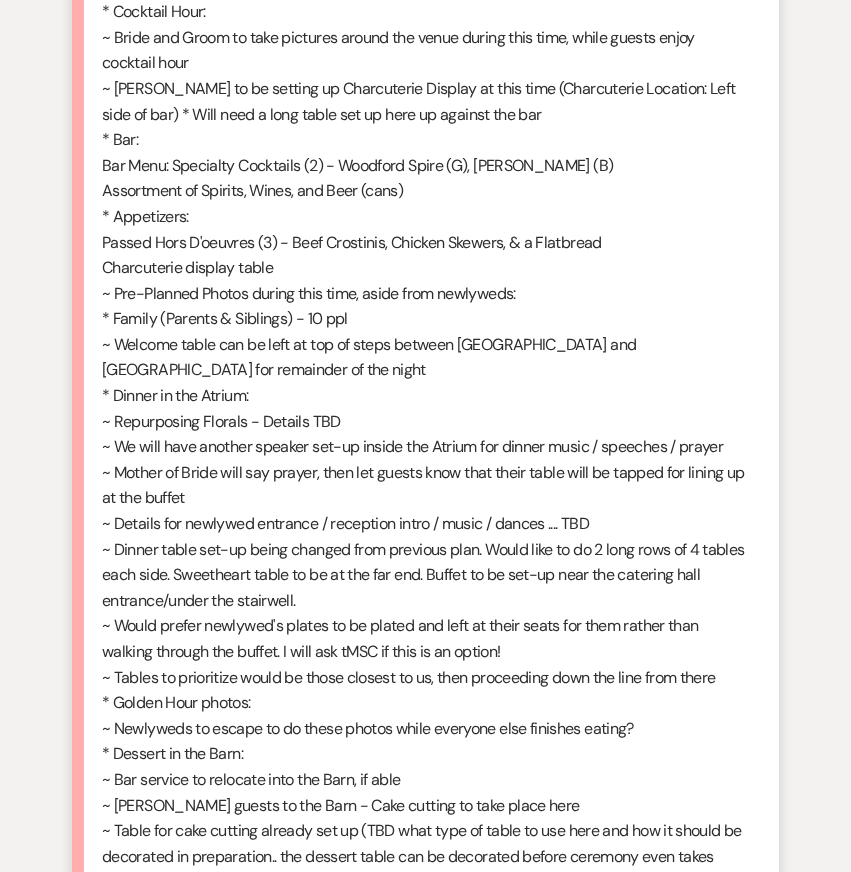 click on "~ Mother of Bride will say prayer, then let guests know that their table will be tapped for lining up at the buffet" at bounding box center (425, 485) 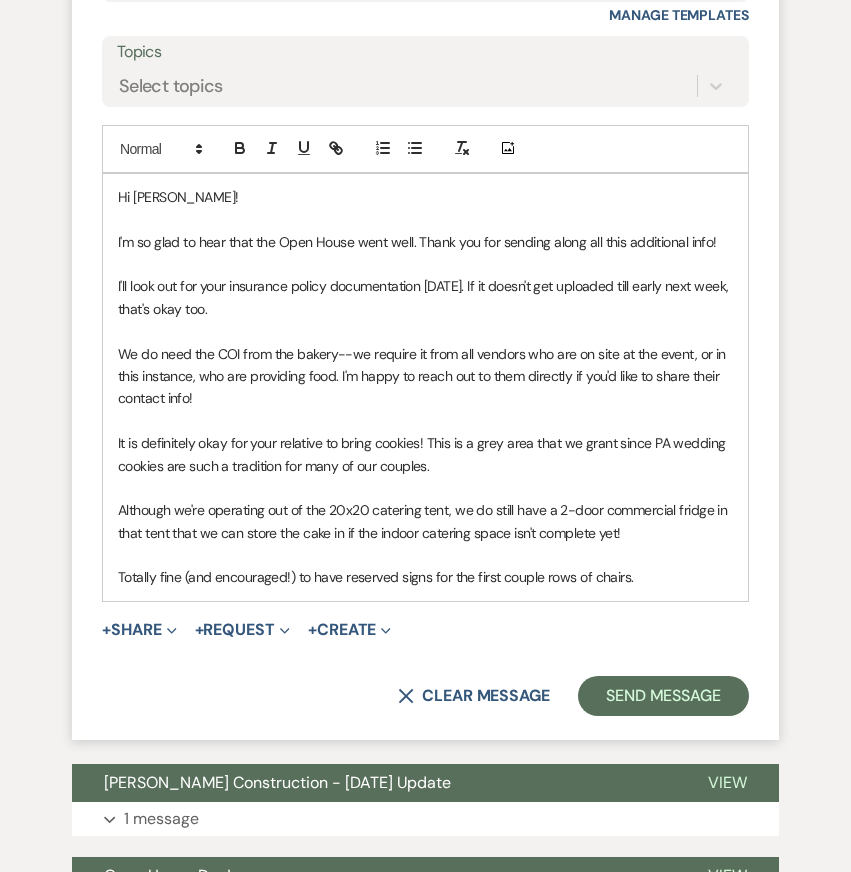 scroll, scrollTop: 12747, scrollLeft: 0, axis: vertical 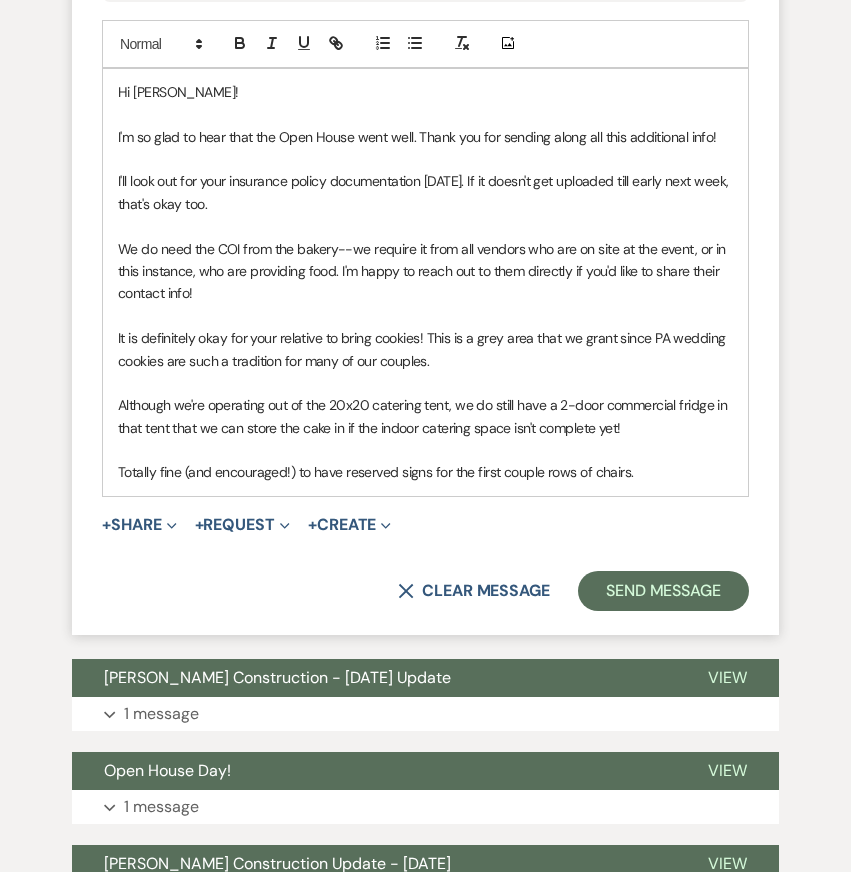 click on "Totally fine (and encouraged!) to have reserved signs for the first couple rows of chairs." at bounding box center [425, 472] 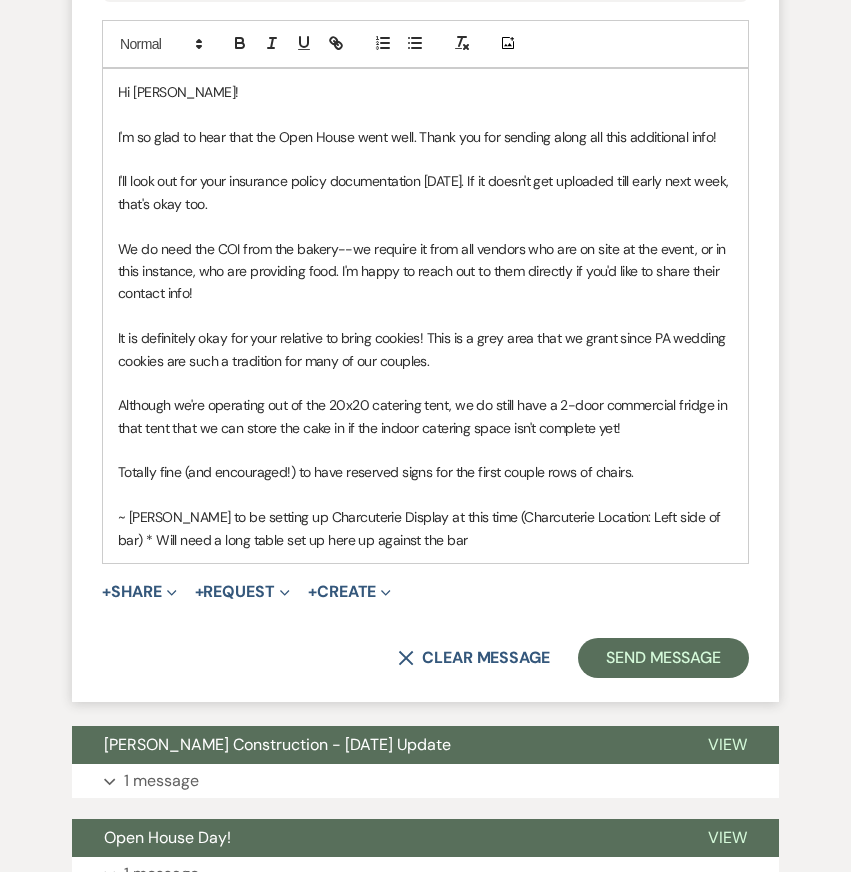 click at bounding box center (425, 495) 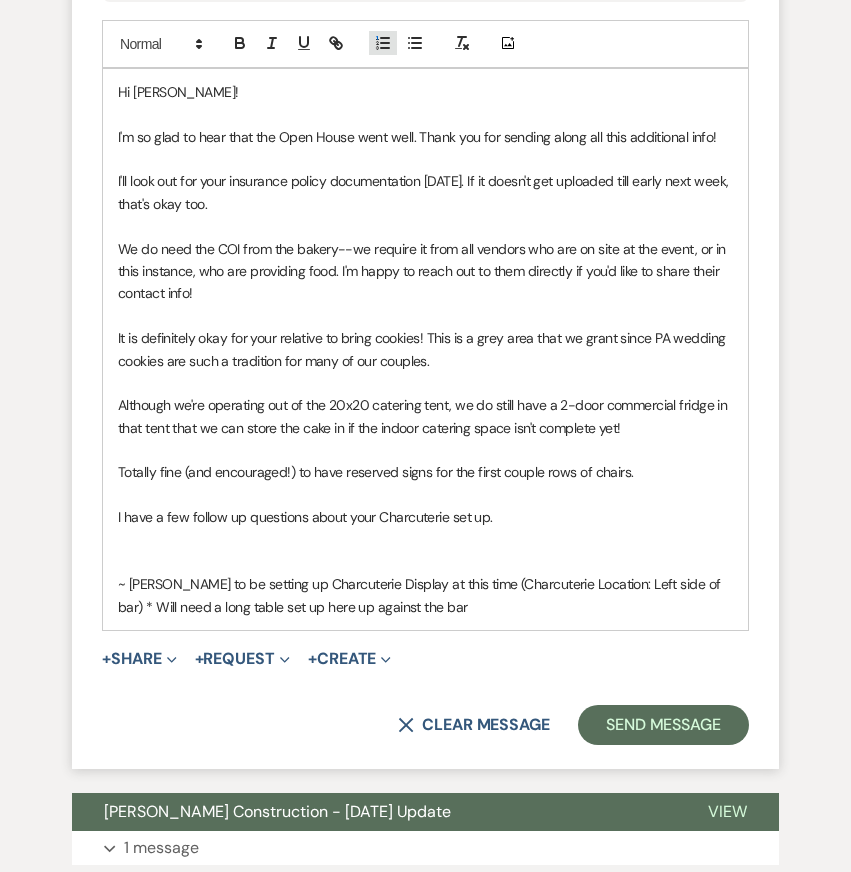 click 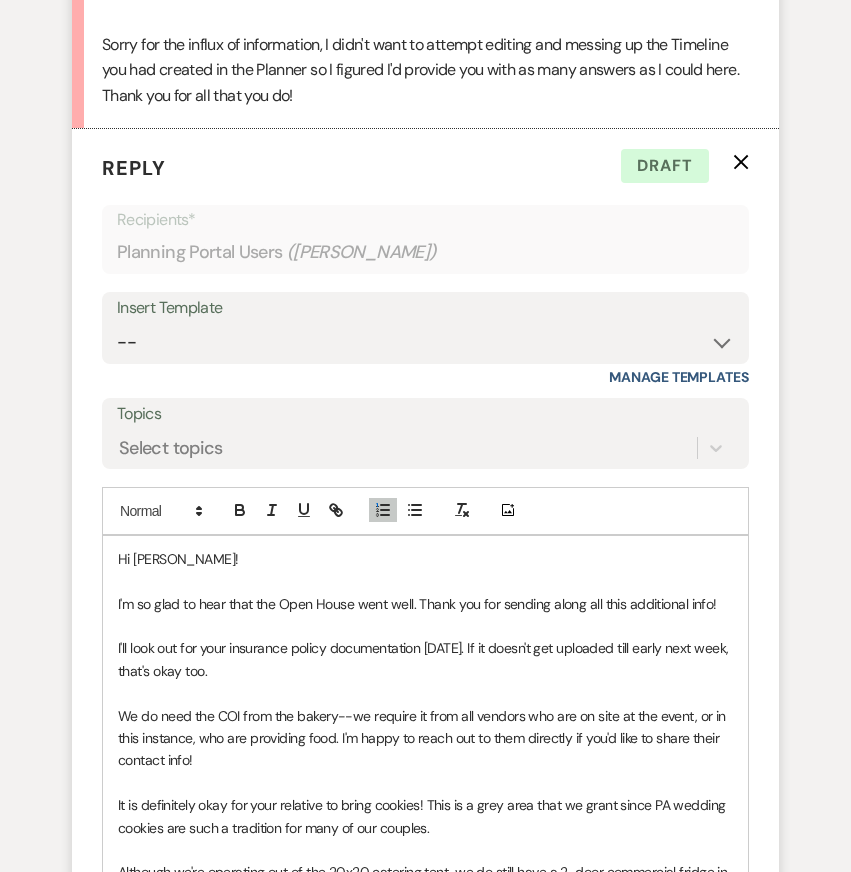 scroll, scrollTop: 12692, scrollLeft: 0, axis: vertical 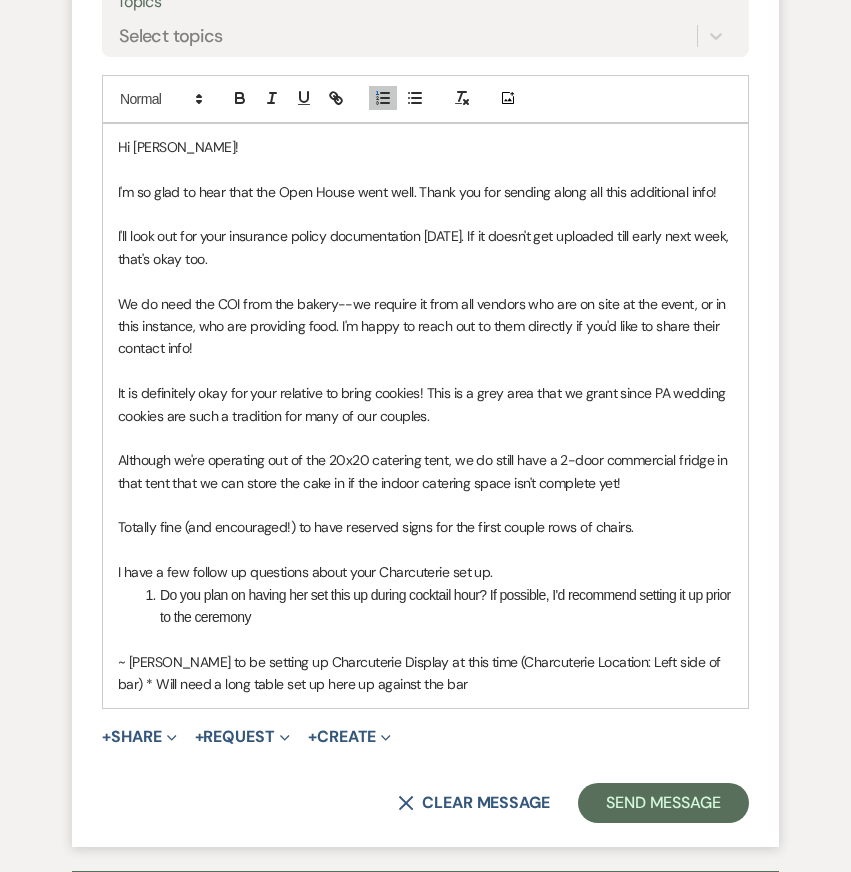 click on "Do you plan on having her set this up during cocktail hour? If possible, I'd recommend setting it up prior to the ceremony" at bounding box center [436, 606] 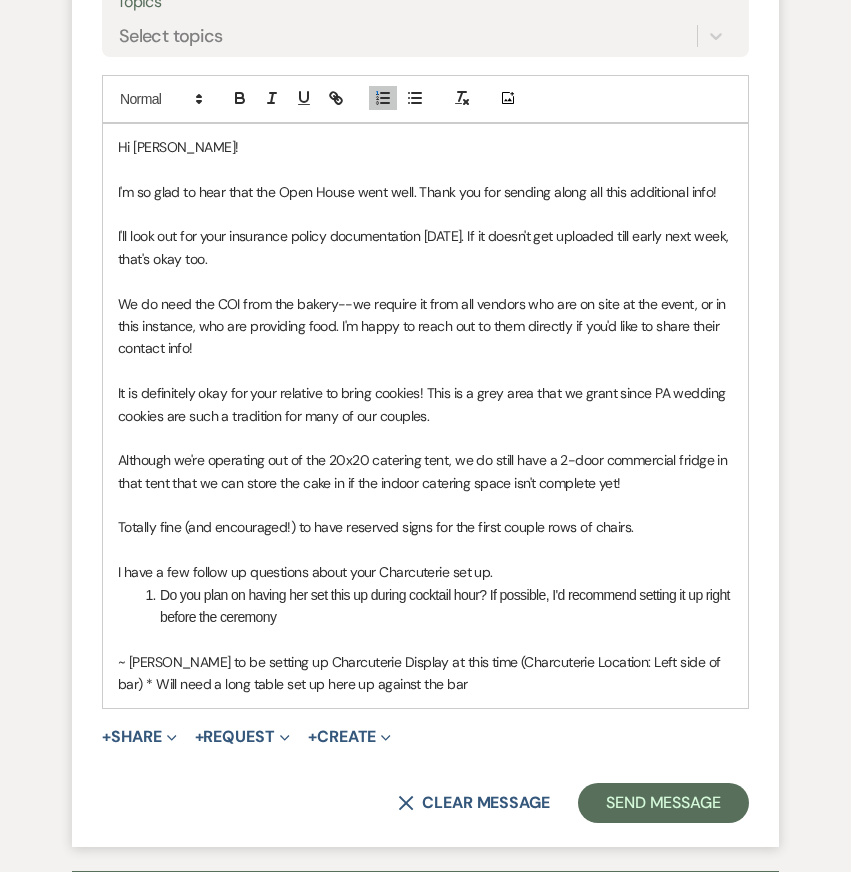 click on "Do you plan on having her set this up during cocktail hour? If possible, I'd recommend setting it up right before the ceremony" at bounding box center [436, 606] 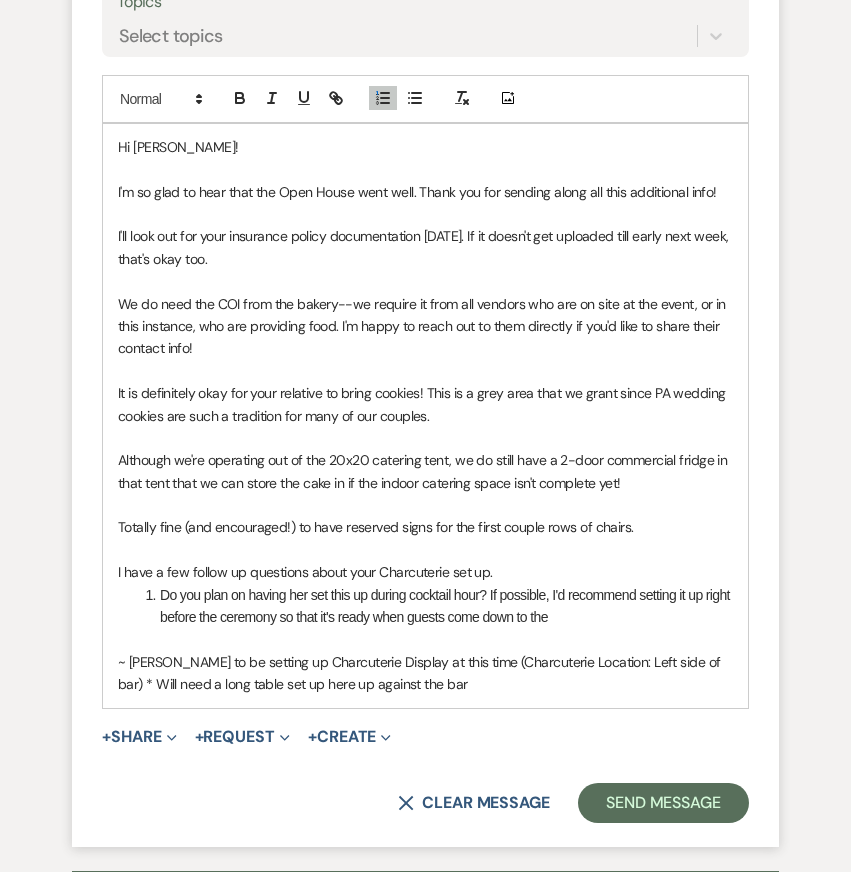 click on "Do you plan on having her set this up during cocktail hour? If possible, I'd recommend setting it up right before the ceremony so that it's ready when guests come down to the" at bounding box center [436, 606] 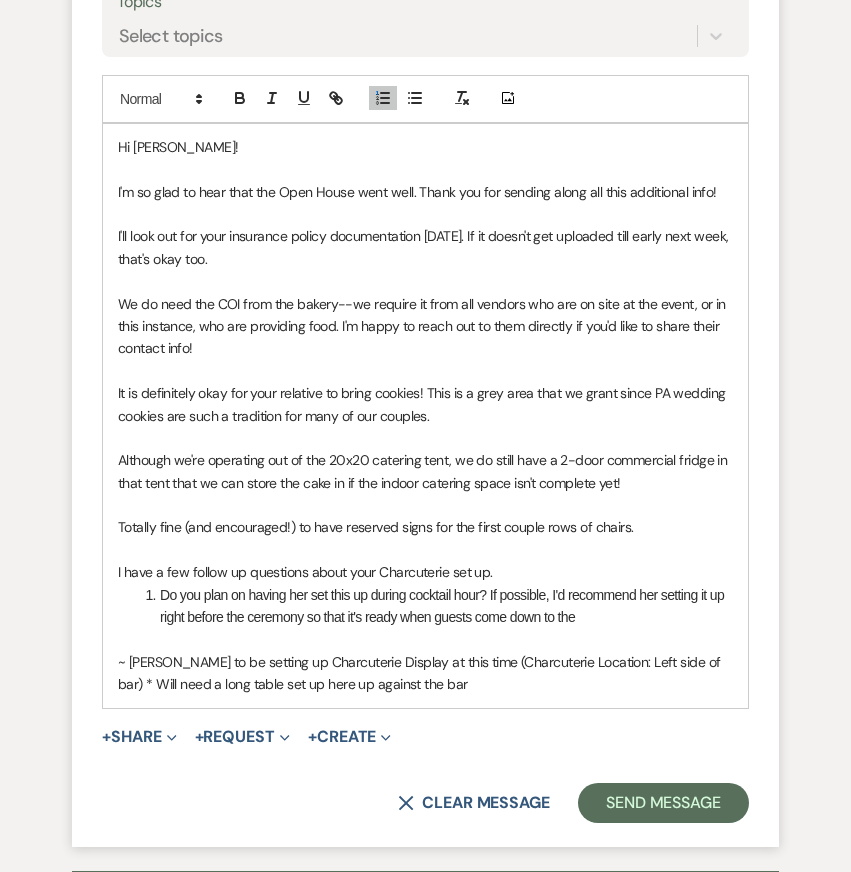 click on "Do you plan on having her set this up during cocktail hour? If possible, I'd recommend her setting it up right before the ceremony so that it's ready when guests come down to the" at bounding box center (436, 606) 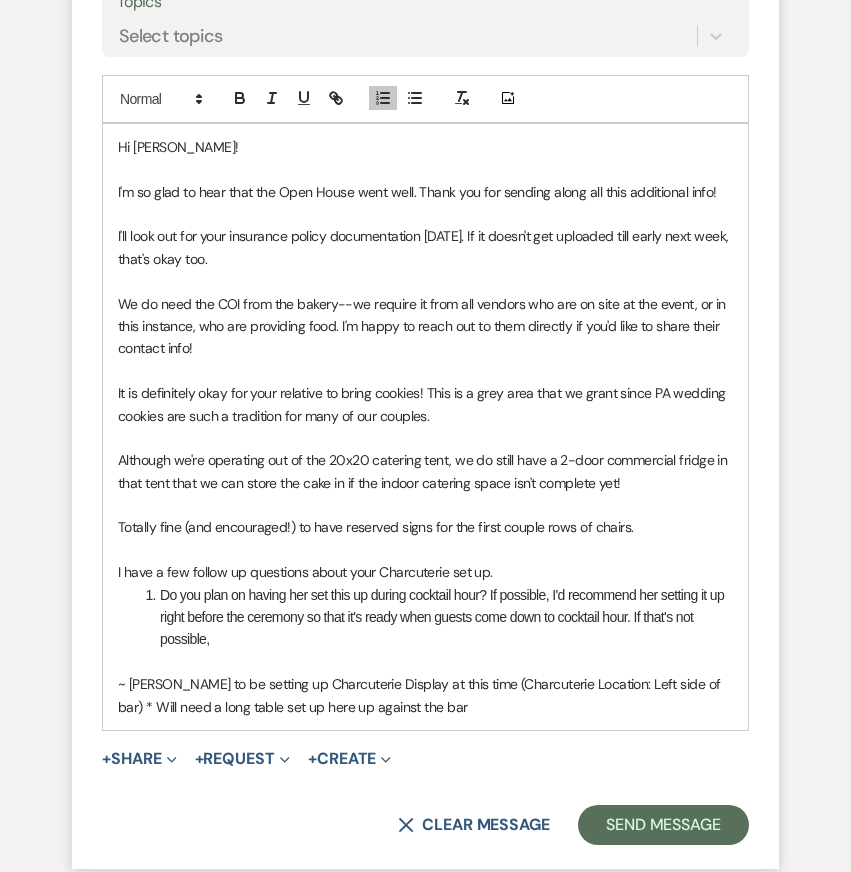 drag, startPoint x: 639, startPoint y: 537, endPoint x: 647, endPoint y: 555, distance: 19.697716 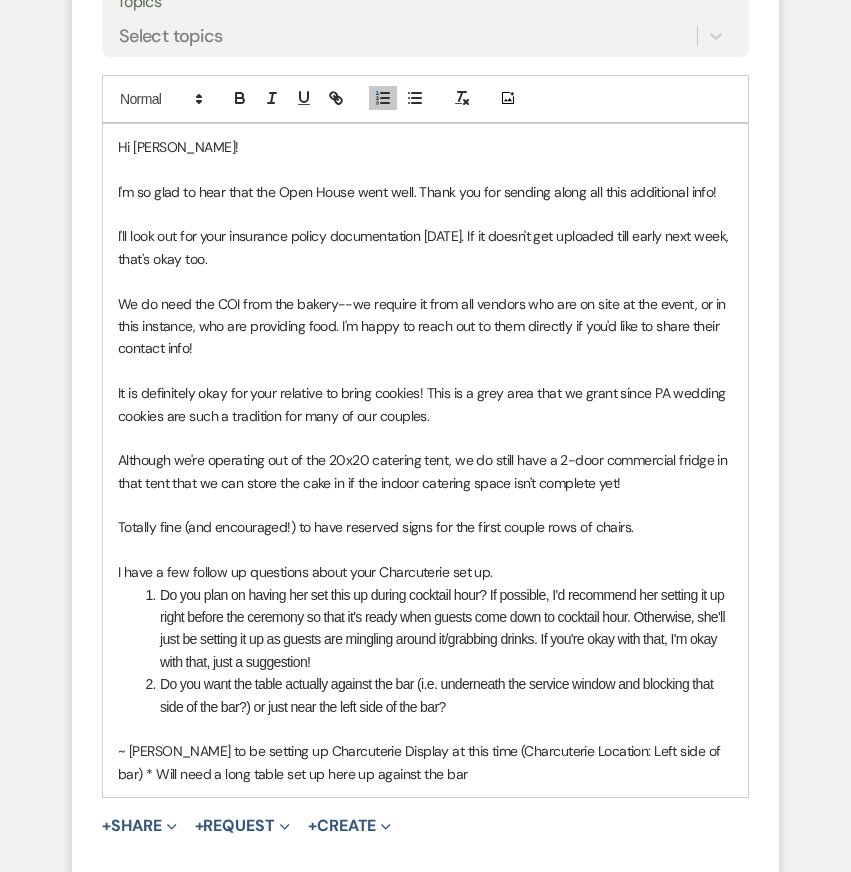 click on "Do you plan on having her set this up during cocktail hour? If possible, I'd recommend her setting it up right before the ceremony so that it's ready when guests come down to cocktail hour. Otherwise, she'll just be setting it up as guests are mingling around it/grabbing drinks. If you're okay with that, I'm okay with that, just a suggestion!" at bounding box center [436, 629] 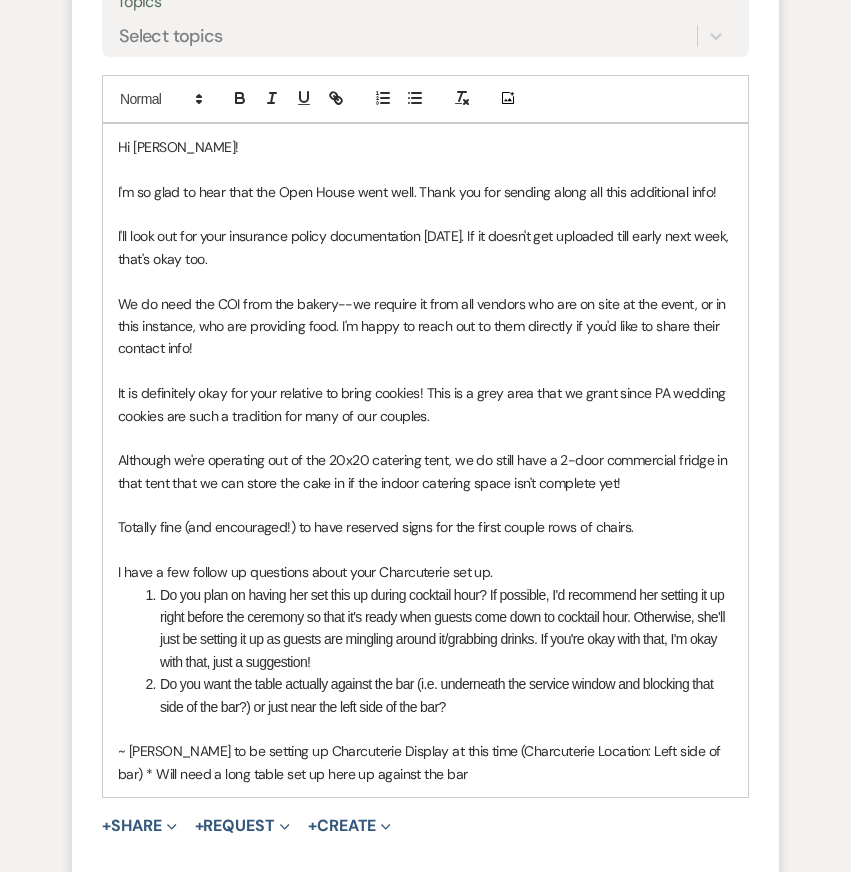 click on "~ [PERSON_NAME] to be setting up Charcuterie Display at this time (Charcuterie Location: Left side of bar) * Will need a long table set up here up against the bar" at bounding box center (425, 762) 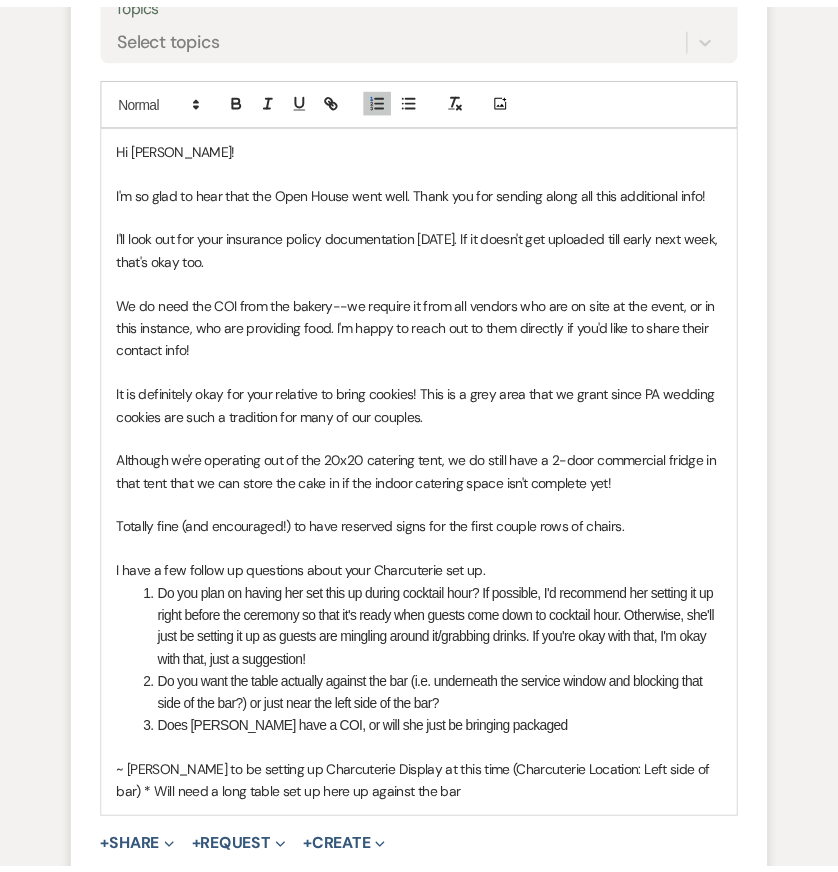 scroll, scrollTop: 12818, scrollLeft: 0, axis: vertical 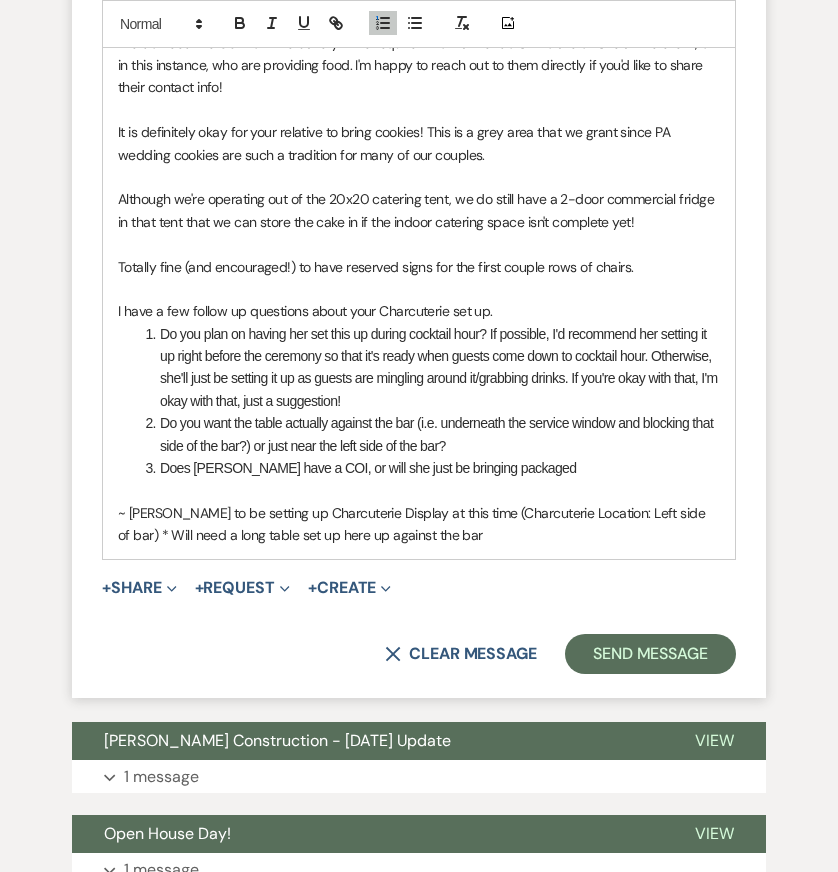 click on "~ [PERSON_NAME] to be setting up Charcuterie Display at this time (Charcuterie Location: Left side of bar) * Will need a long table set up here up against the bar" at bounding box center (419, 524) 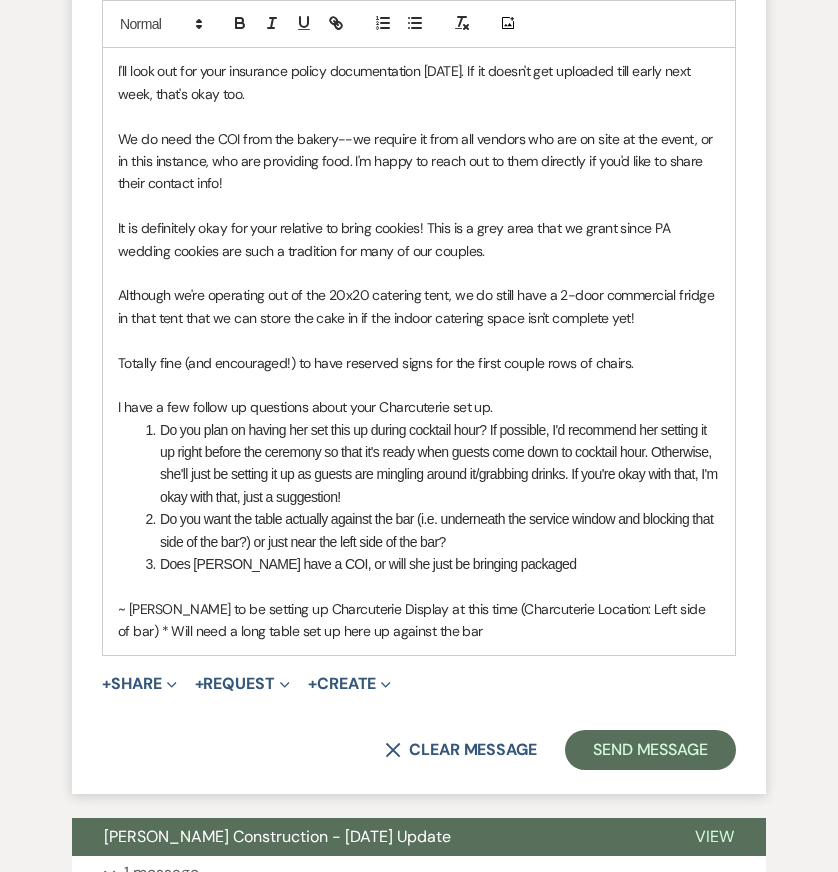 scroll, scrollTop: 13006, scrollLeft: 0, axis: vertical 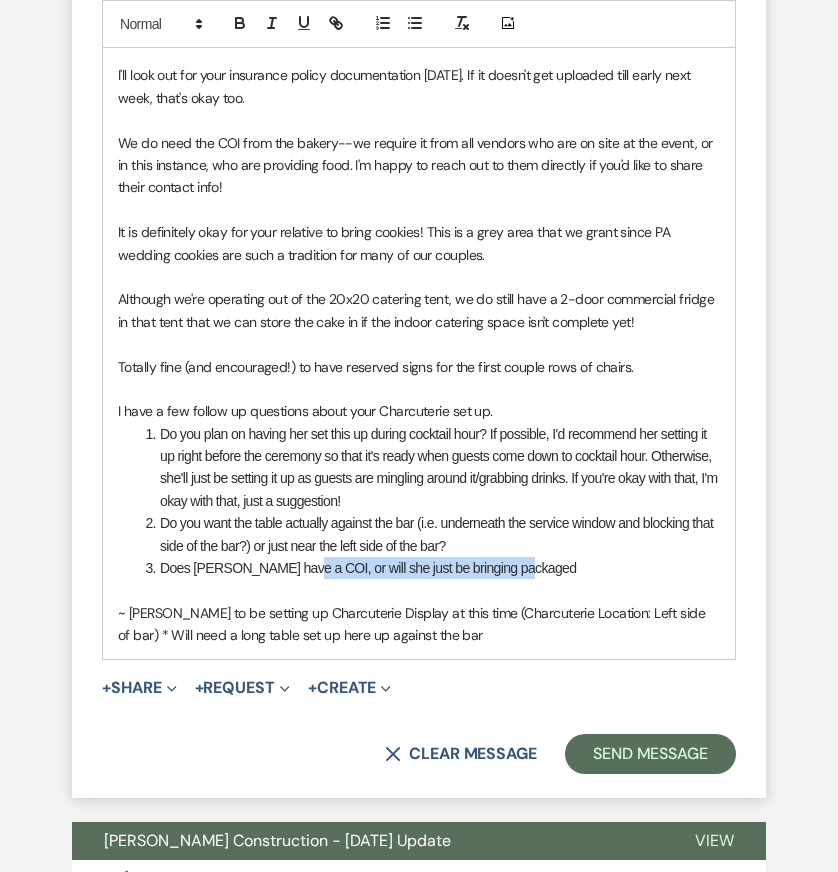 drag, startPoint x: 536, startPoint y: 457, endPoint x: 302, endPoint y: 457, distance: 234 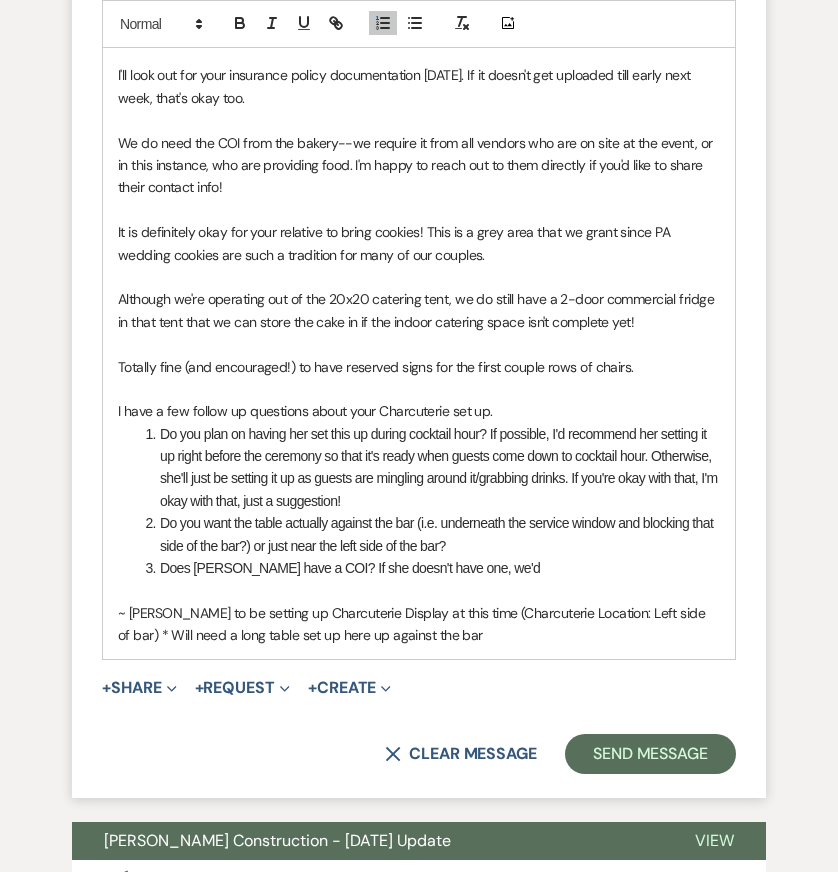 click on "Does Angela have a COI? If she doesn't have one, we'd" at bounding box center [429, 568] 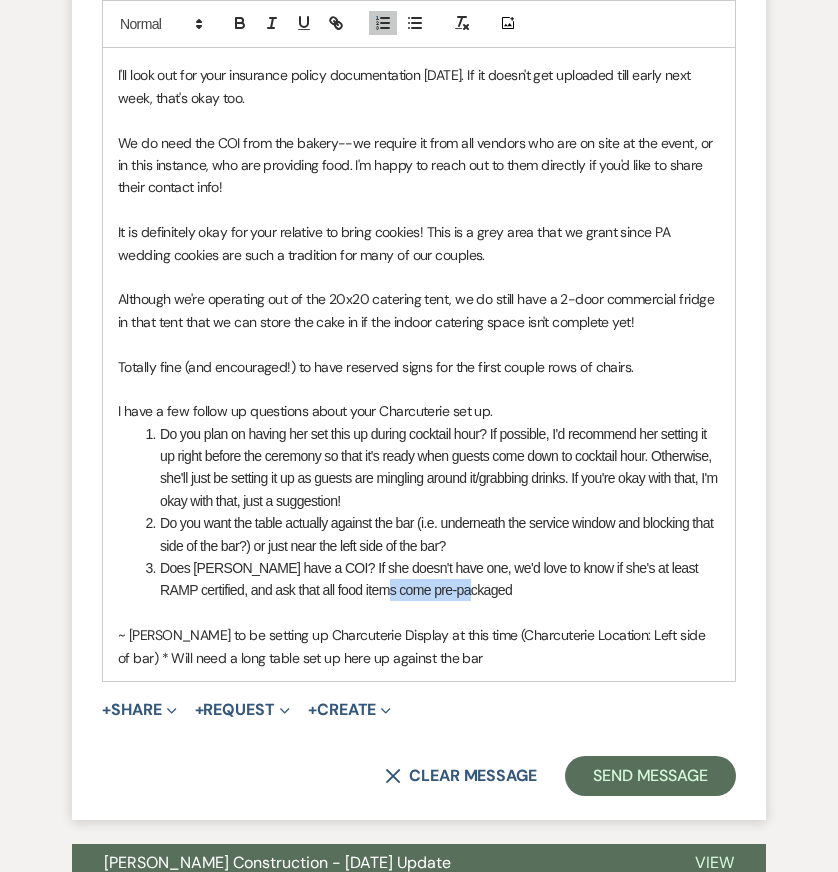 drag, startPoint x: 401, startPoint y: 490, endPoint x: 489, endPoint y: 490, distance: 88 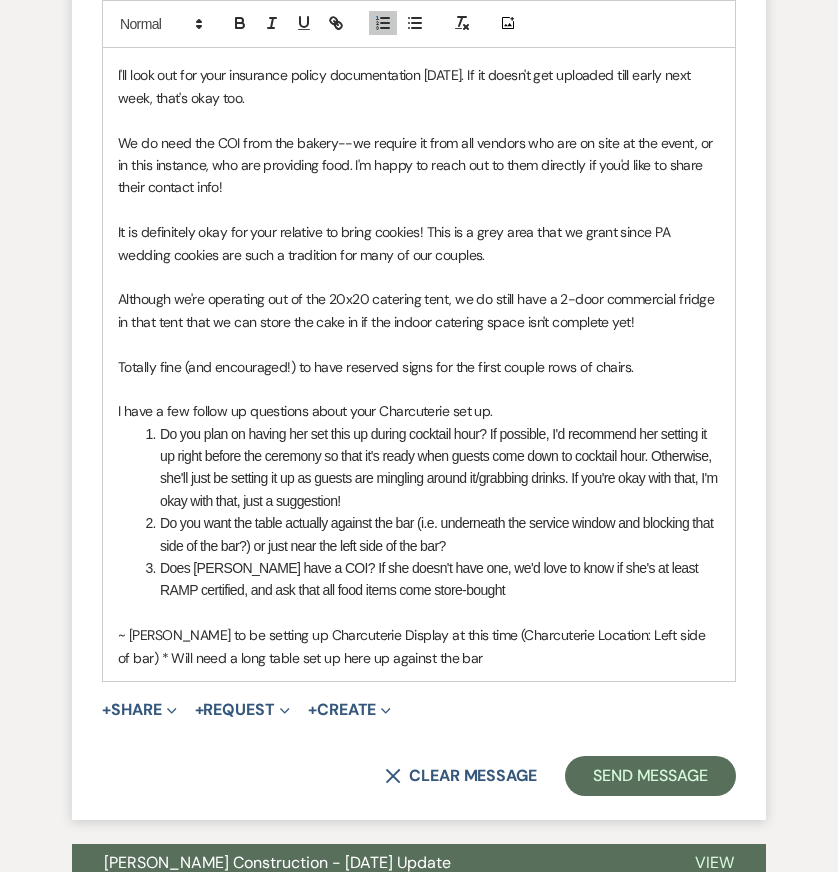 click on "Does Angela have a COI? If she doesn't have one, we'd love to know if she's at least RAMP certified, and ask that all food items come store-bought" at bounding box center (429, 579) 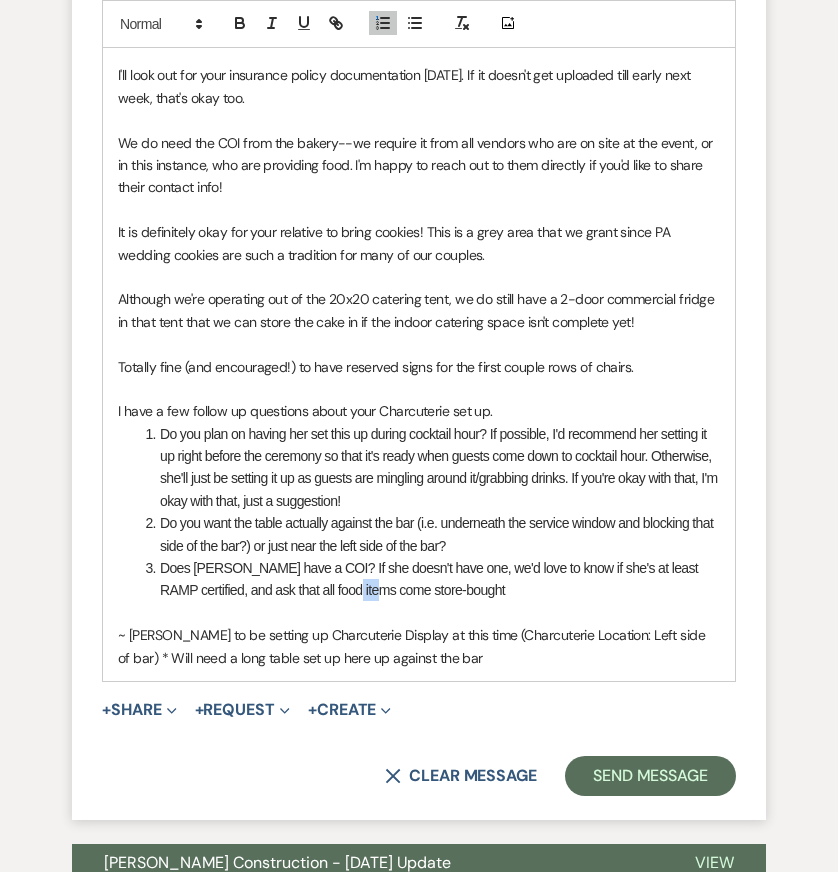 click on "Does Angela have a COI? If she doesn't have one, we'd love to know if she's at least RAMP certified, and ask that all food items come store-bought" at bounding box center (429, 579) 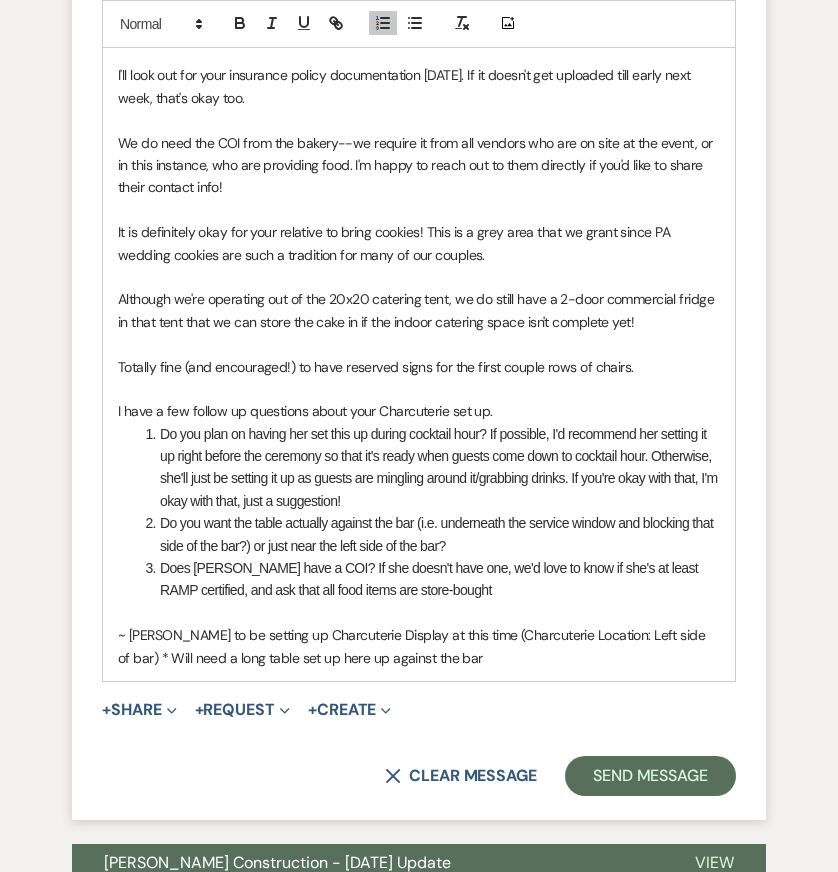 click on "Does Angela have a COI? If she doesn't have one, we'd love to know if she's at least RAMP certified, and ask that all food items are store-bought" at bounding box center (429, 579) 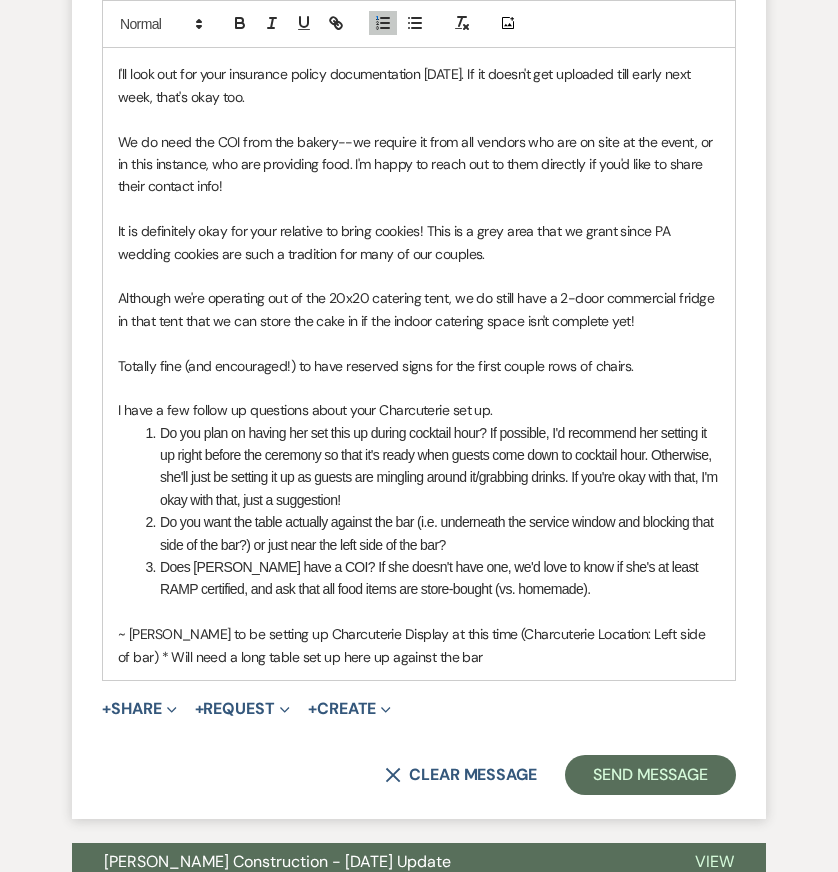 scroll, scrollTop: 13004, scrollLeft: 0, axis: vertical 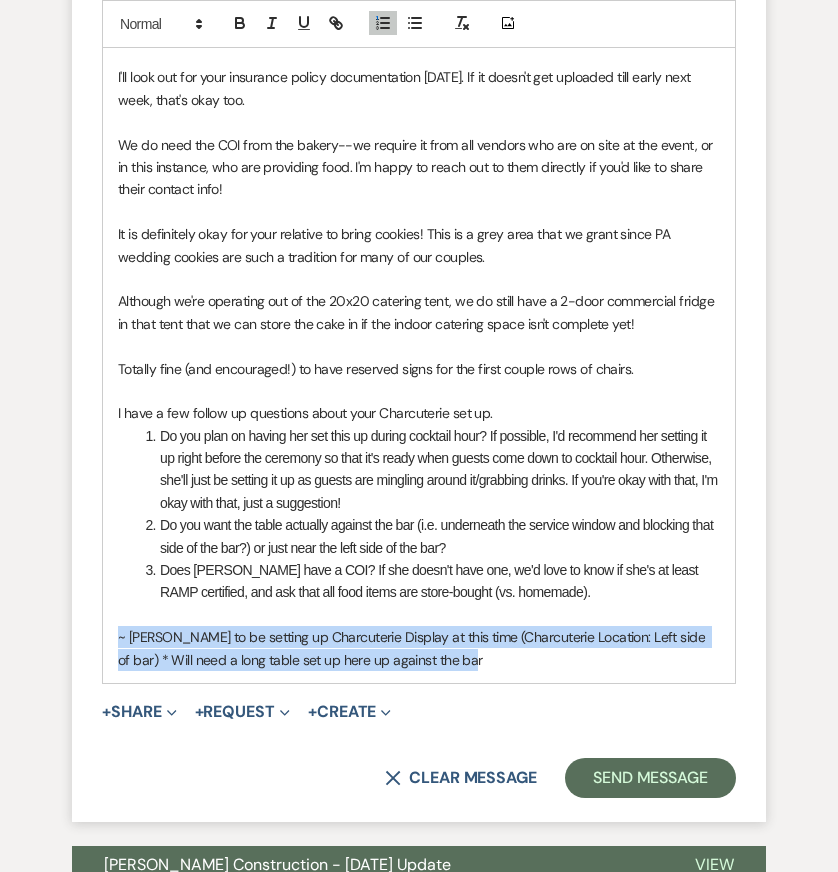 drag, startPoint x: 494, startPoint y: 556, endPoint x: 58, endPoint y: 538, distance: 436.3714 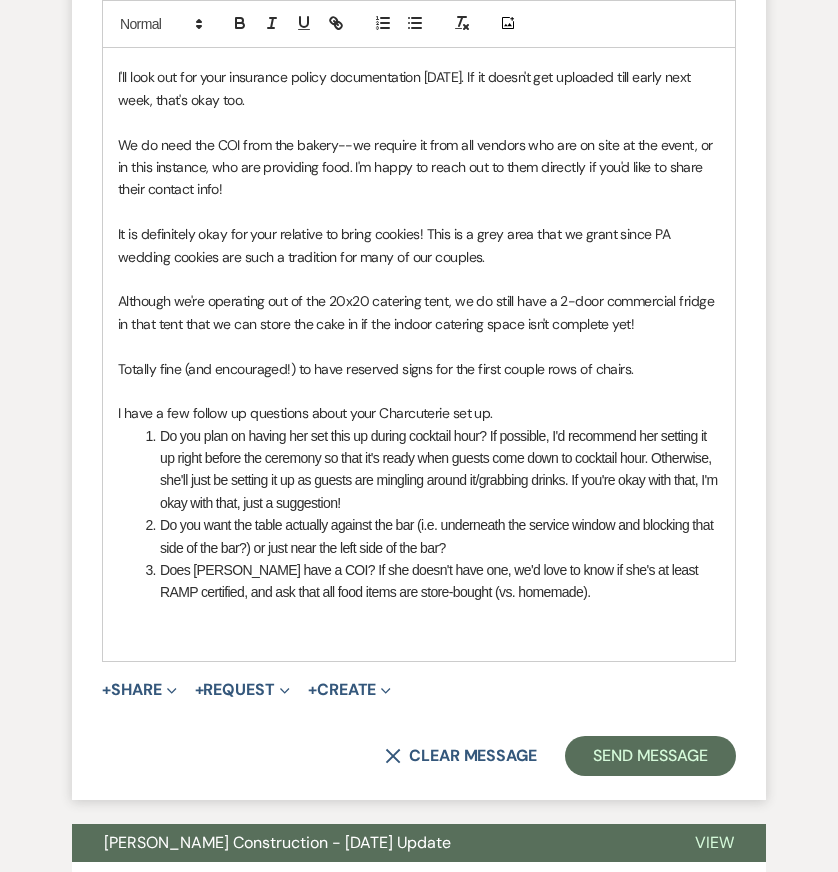 click on "Do you plan on having her set this up during cocktail hour? If possible, I'd recommend her setting it up right before the ceremony so that it's ready when guests come down to cocktail hour. Otherwise, she'll just be setting it up as guests are mingling around it/grabbing drinks. If you're okay with that, I'm okay with that, just a suggestion!" at bounding box center [429, 470] 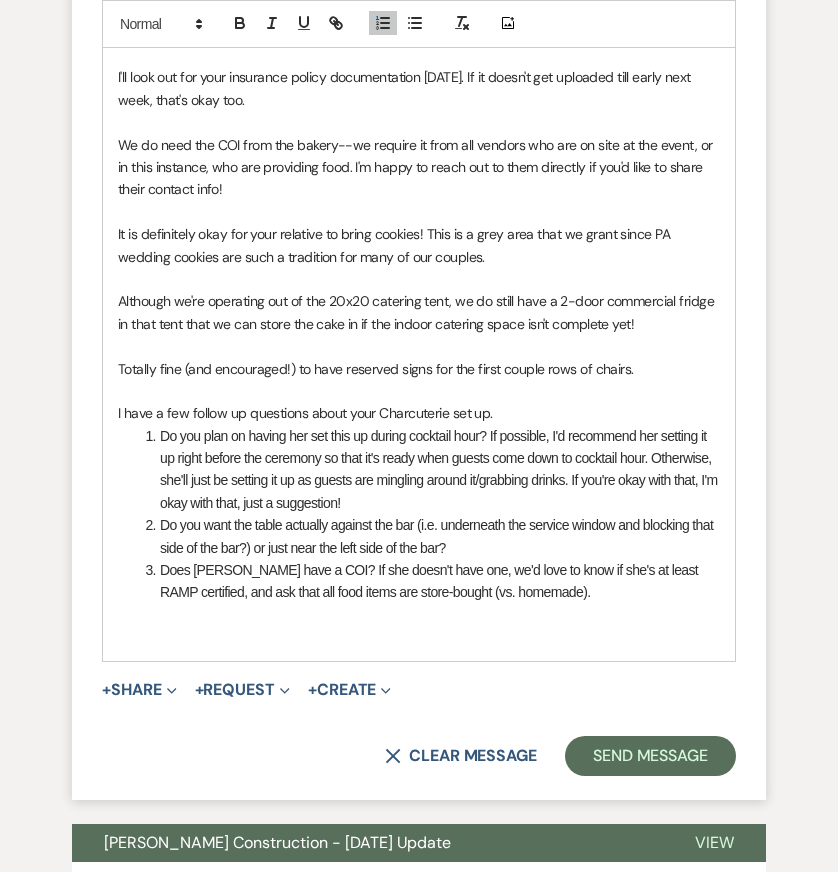 click on "Do you want the table actually against the bar (i.e. underneath the service window and blocking that side of the bar?) or just near the left side of the bar?" at bounding box center (429, 536) 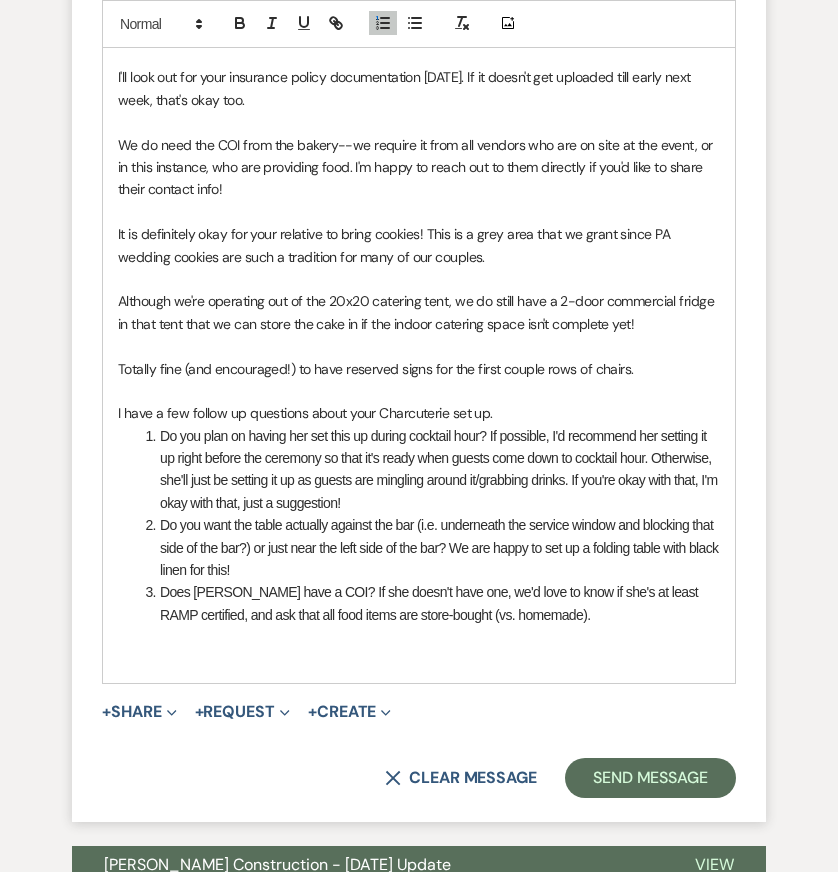 click on "Do you plan on having her set this up during cocktail hour? If possible, I'd recommend her setting it up right before the ceremony so that it's ready when guests come down to cocktail hour. Otherwise, she'll just be setting it up as guests are mingling around it/grabbing drinks. If you're okay with that, I'm okay with that, just a suggestion!" at bounding box center [429, 470] 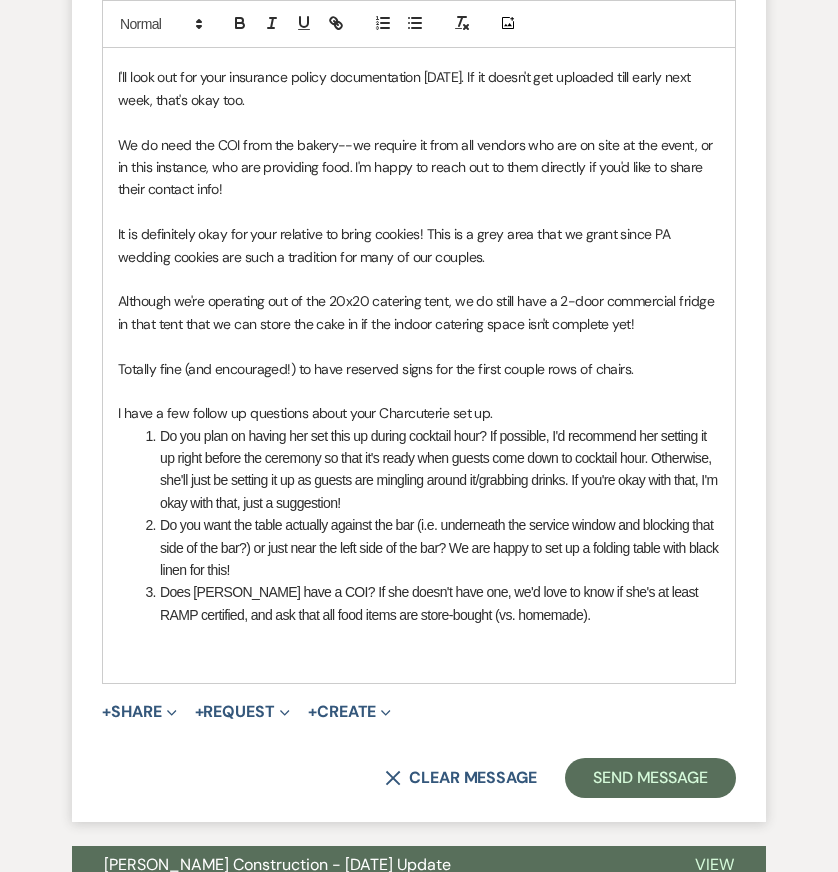 click on "Do you plan on having her set this up during cocktail hour? If possible, I'd recommend her setting it up right before the ceremony so that it's ready when guests come down to cocktail hour. Otherwise, she'll just be setting it up as guests are mingling around it/grabbing drinks. If you're okay with that, I'm okay with that, just a suggestion!" at bounding box center (429, 470) 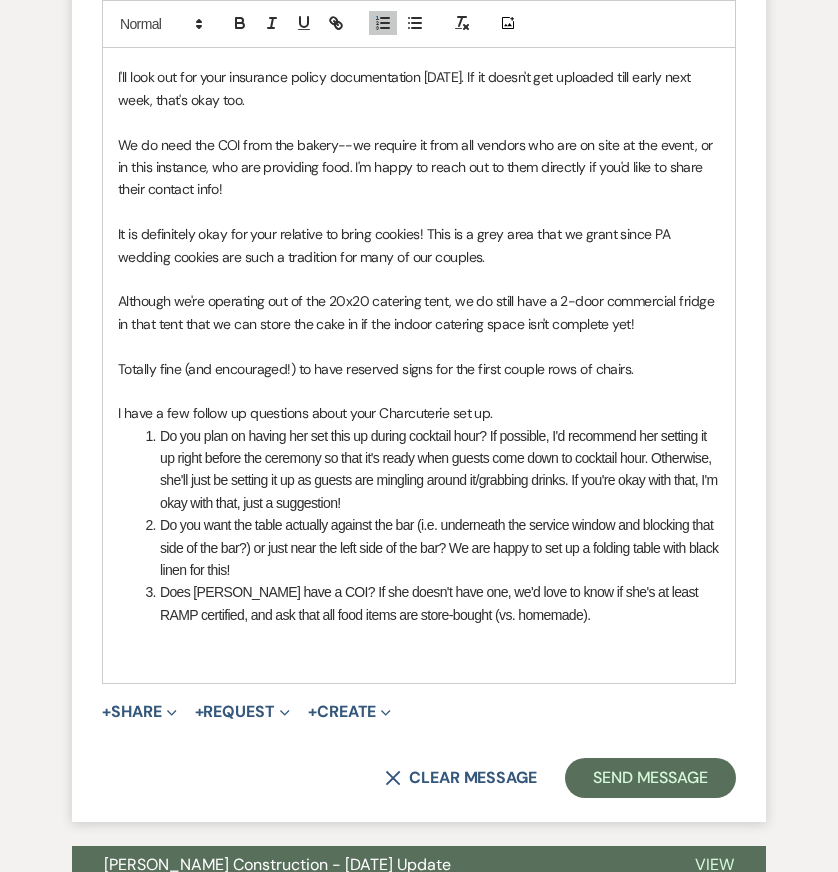 click at bounding box center [419, 637] 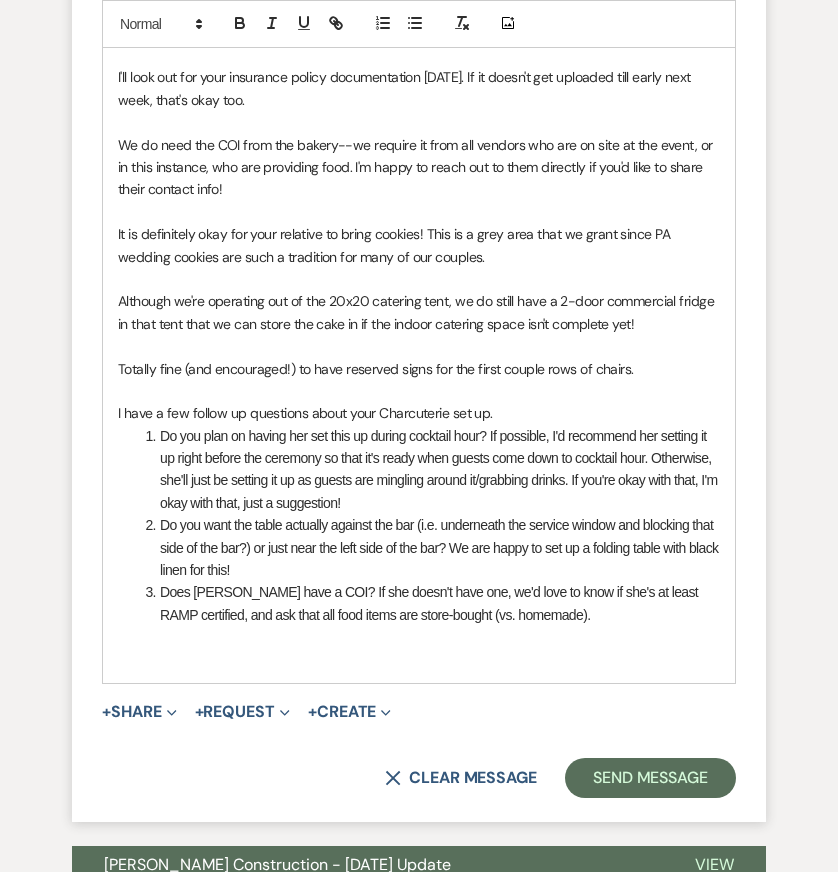 click on "Although we're operating out of the 20x20 catering tent, we do still have a 2-door commercial fridge in that tent that we can store the cake in if the indoor catering space isn't complete yet!" at bounding box center [419, 312] 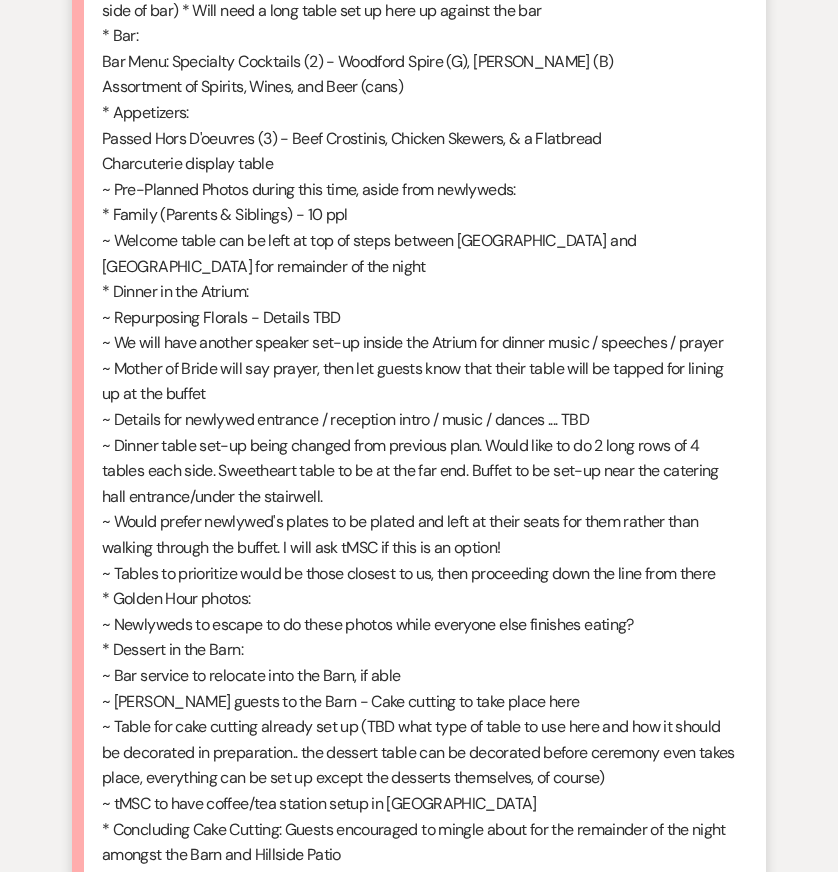 scroll, scrollTop: 11216, scrollLeft: 0, axis: vertical 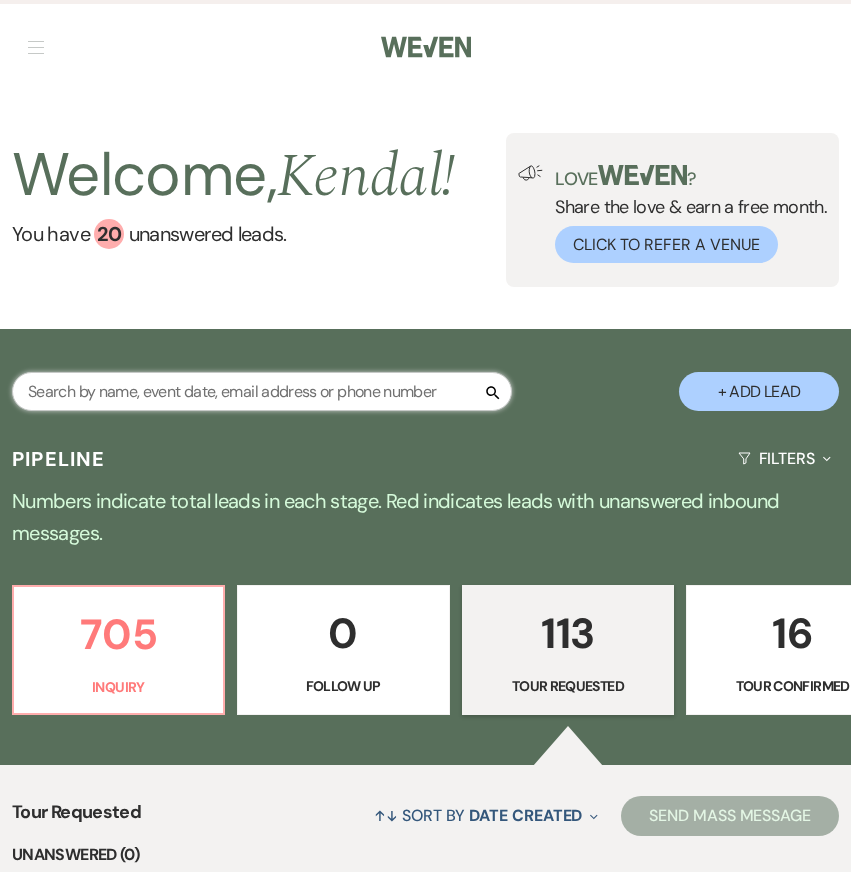 click at bounding box center (262, 391) 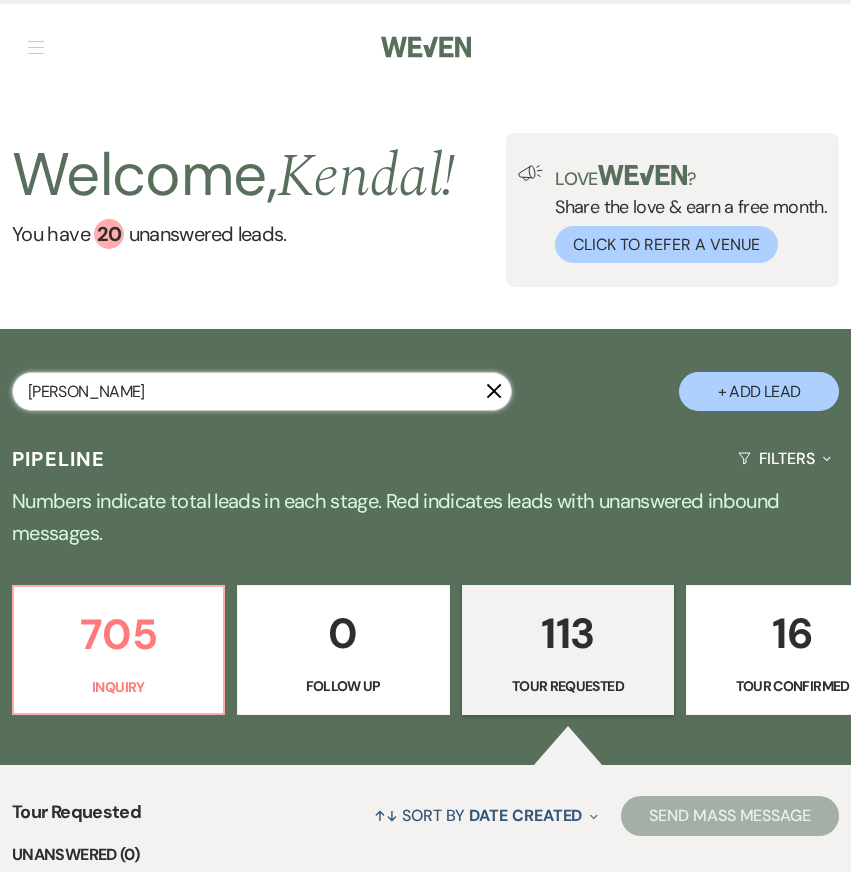 type on "[PERSON_NAME]" 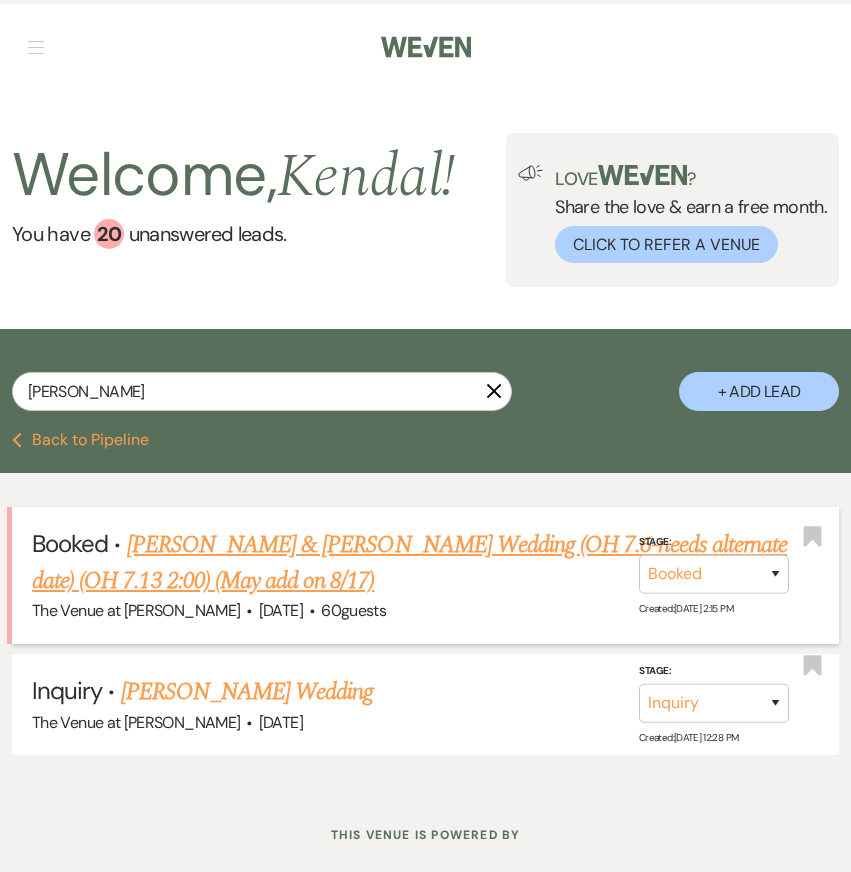 click on "[PERSON_NAME] & [PERSON_NAME] Wedding (OH 7.6-needs alternate date) (OH 7.13 2:00) (May add on 8/17)" at bounding box center [409, 563] 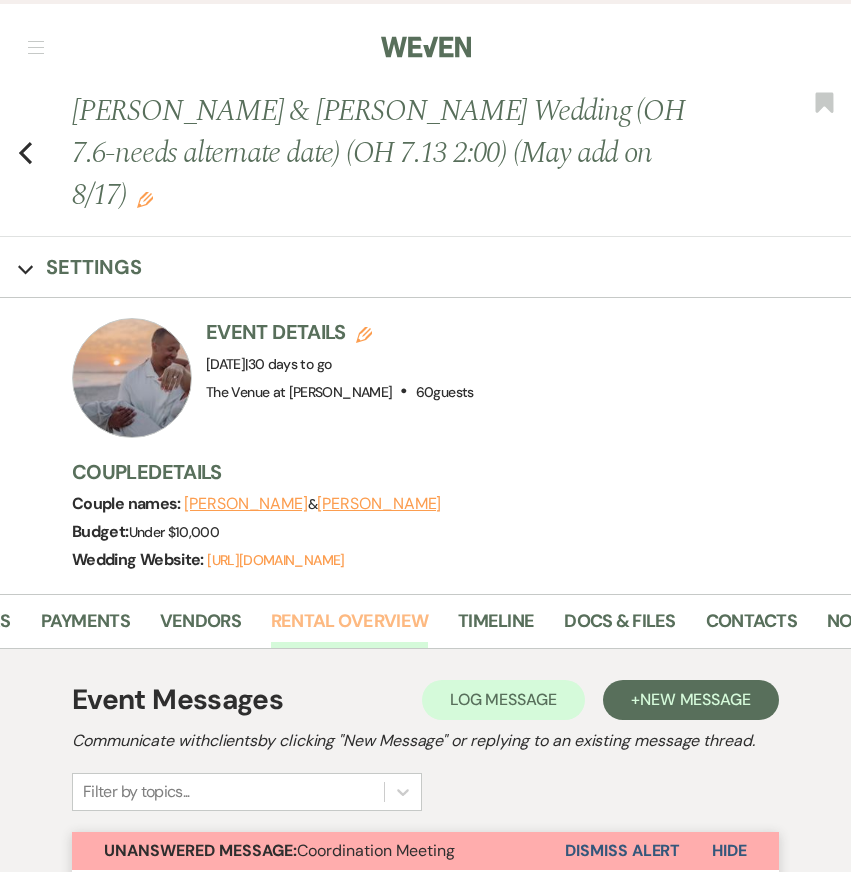 scroll, scrollTop: 0, scrollLeft: 288, axis: horizontal 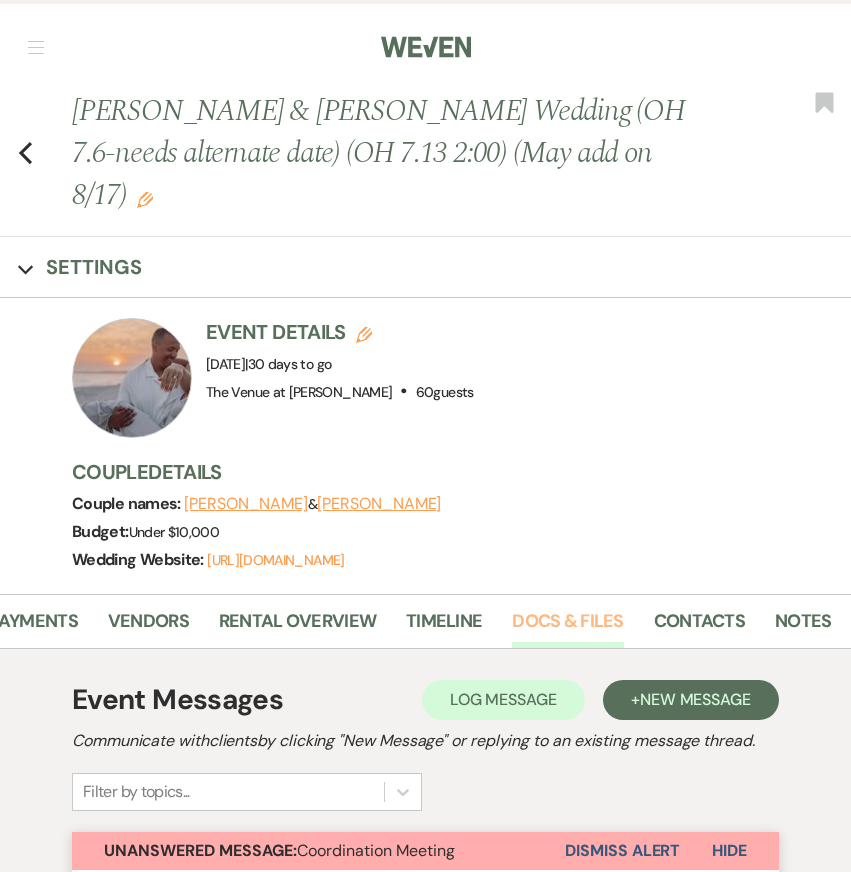 click on "Docs & Files" at bounding box center [567, 627] 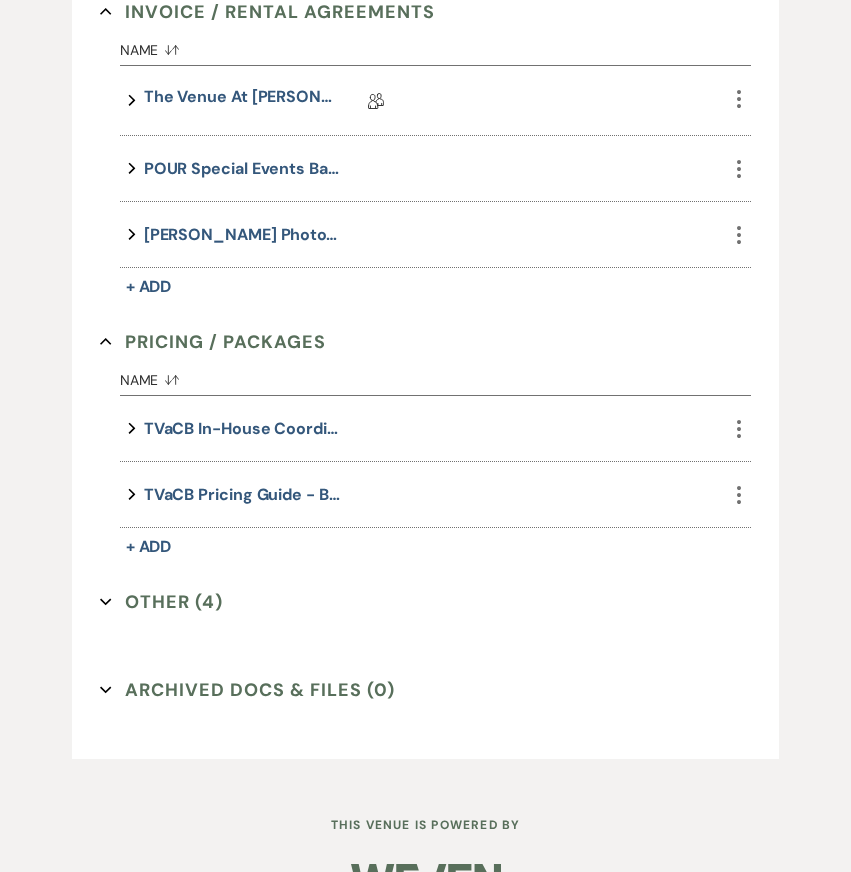 scroll, scrollTop: 884, scrollLeft: 0, axis: vertical 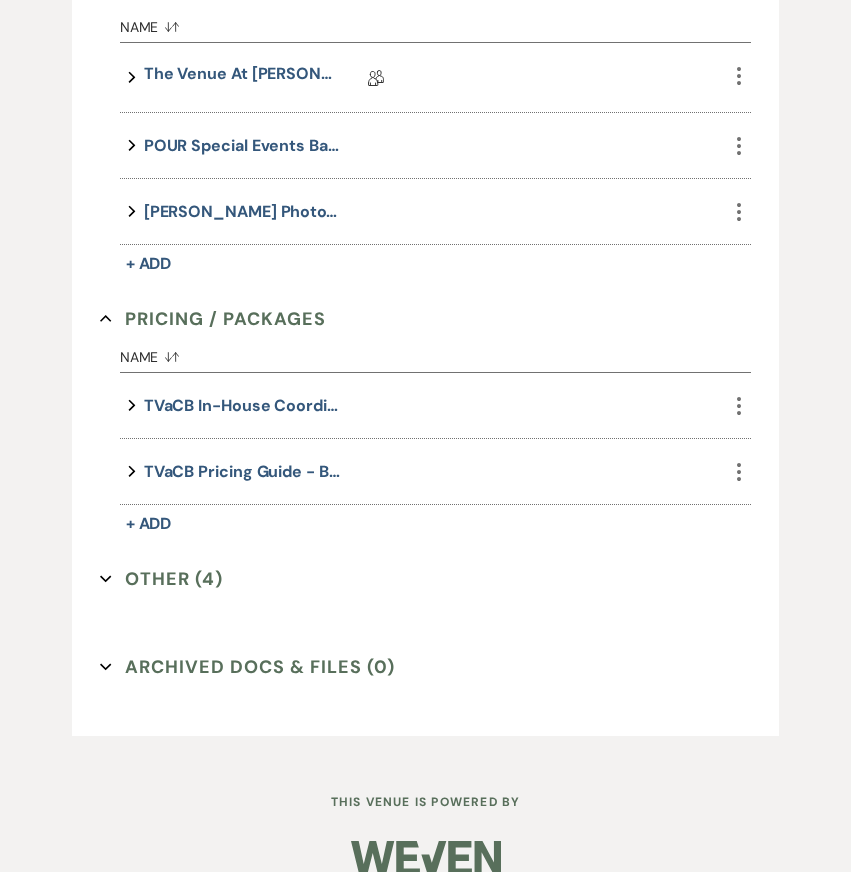 click on "Other (4) Expand" at bounding box center (161, 579) 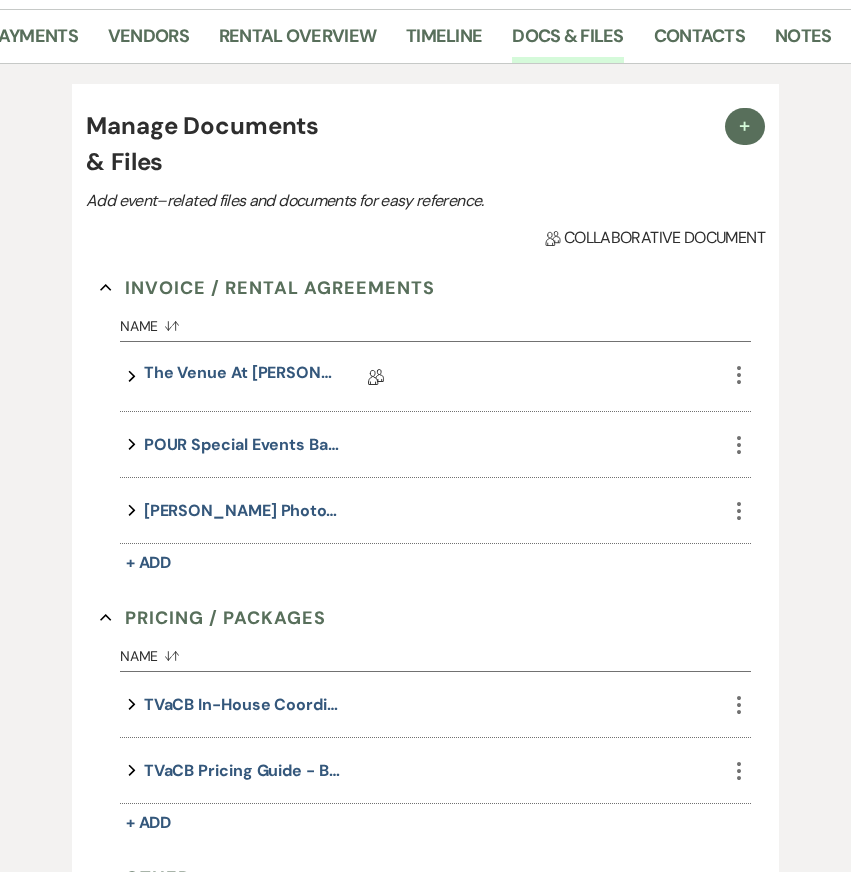 scroll, scrollTop: 587, scrollLeft: 0, axis: vertical 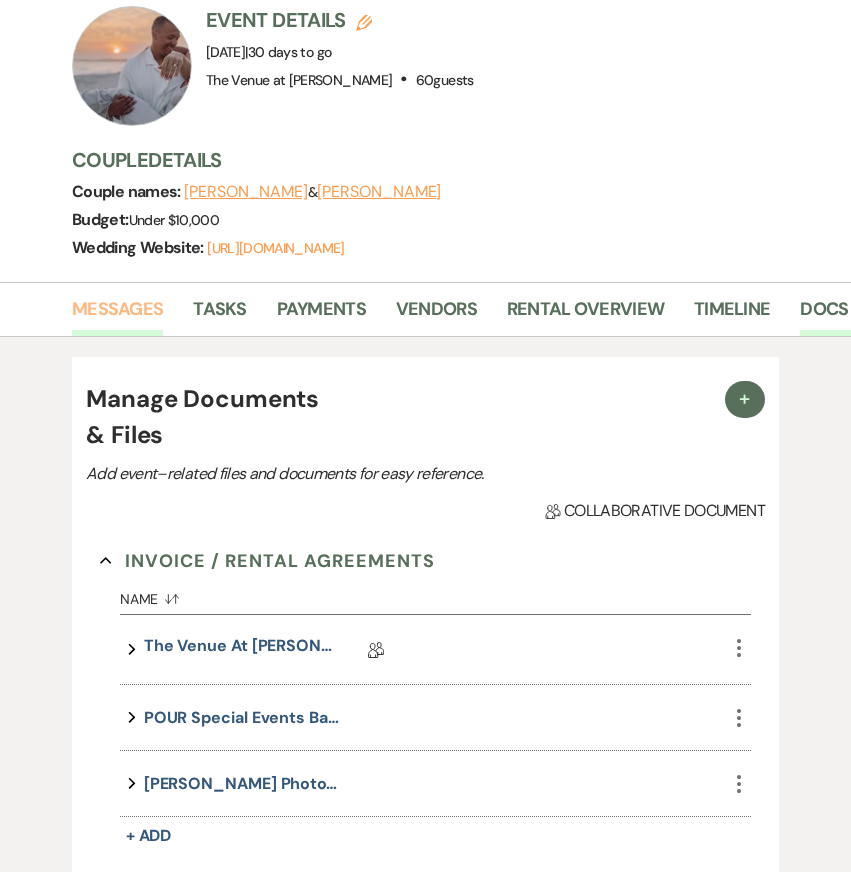click on "Messages" at bounding box center [117, 315] 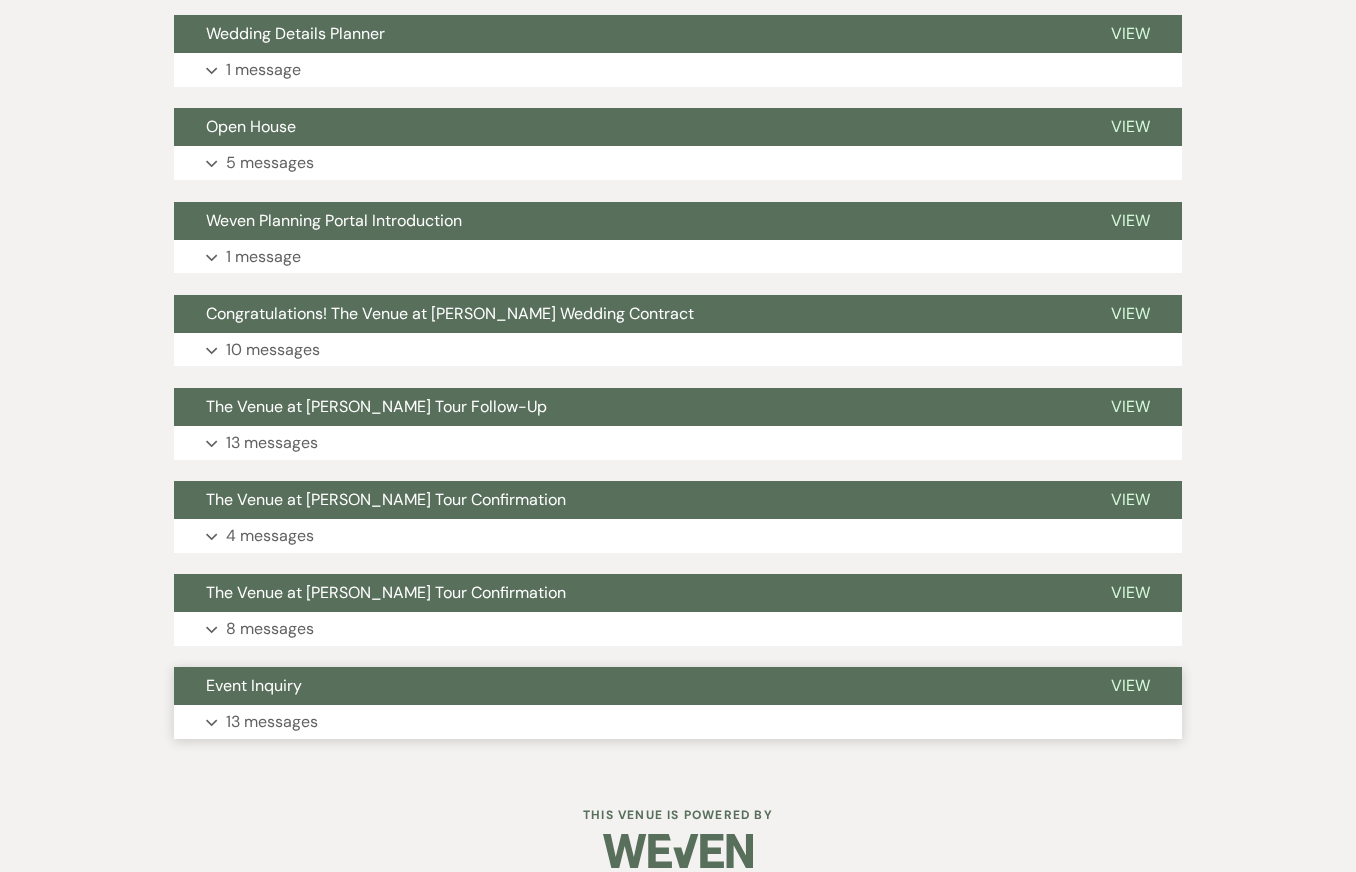 scroll, scrollTop: 10817, scrollLeft: 0, axis: vertical 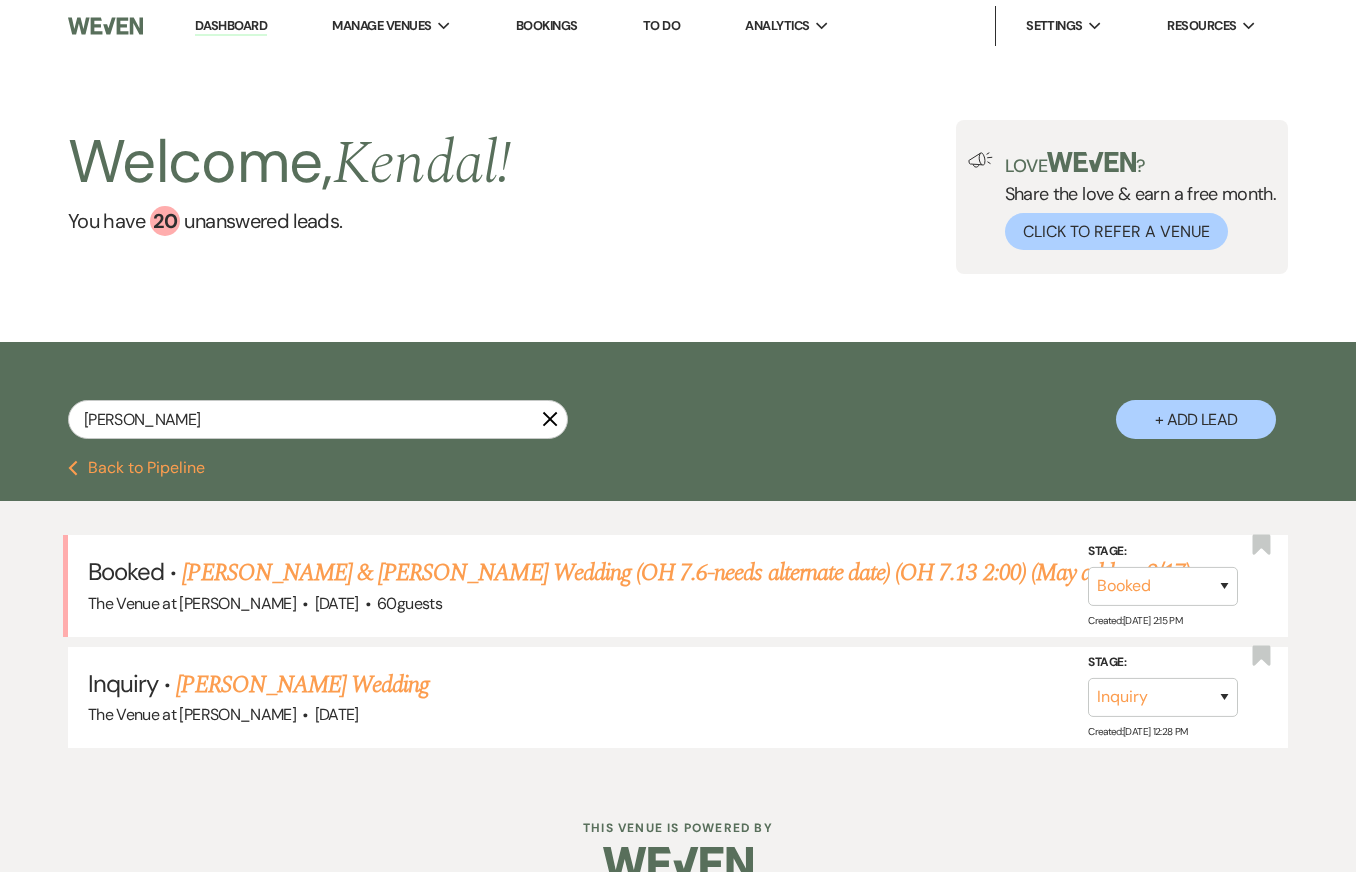 type 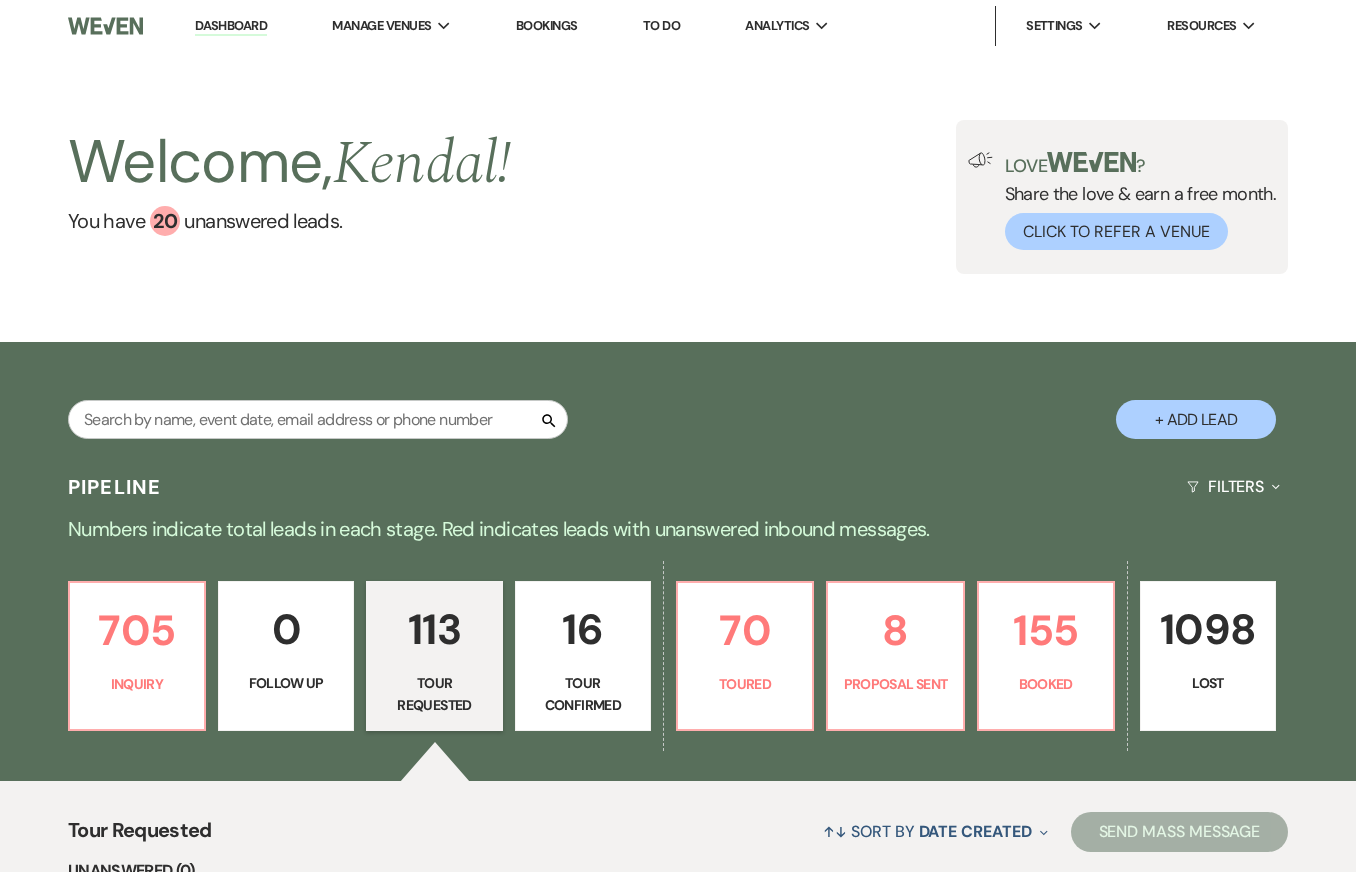 type on "[PERSON_NAME]" 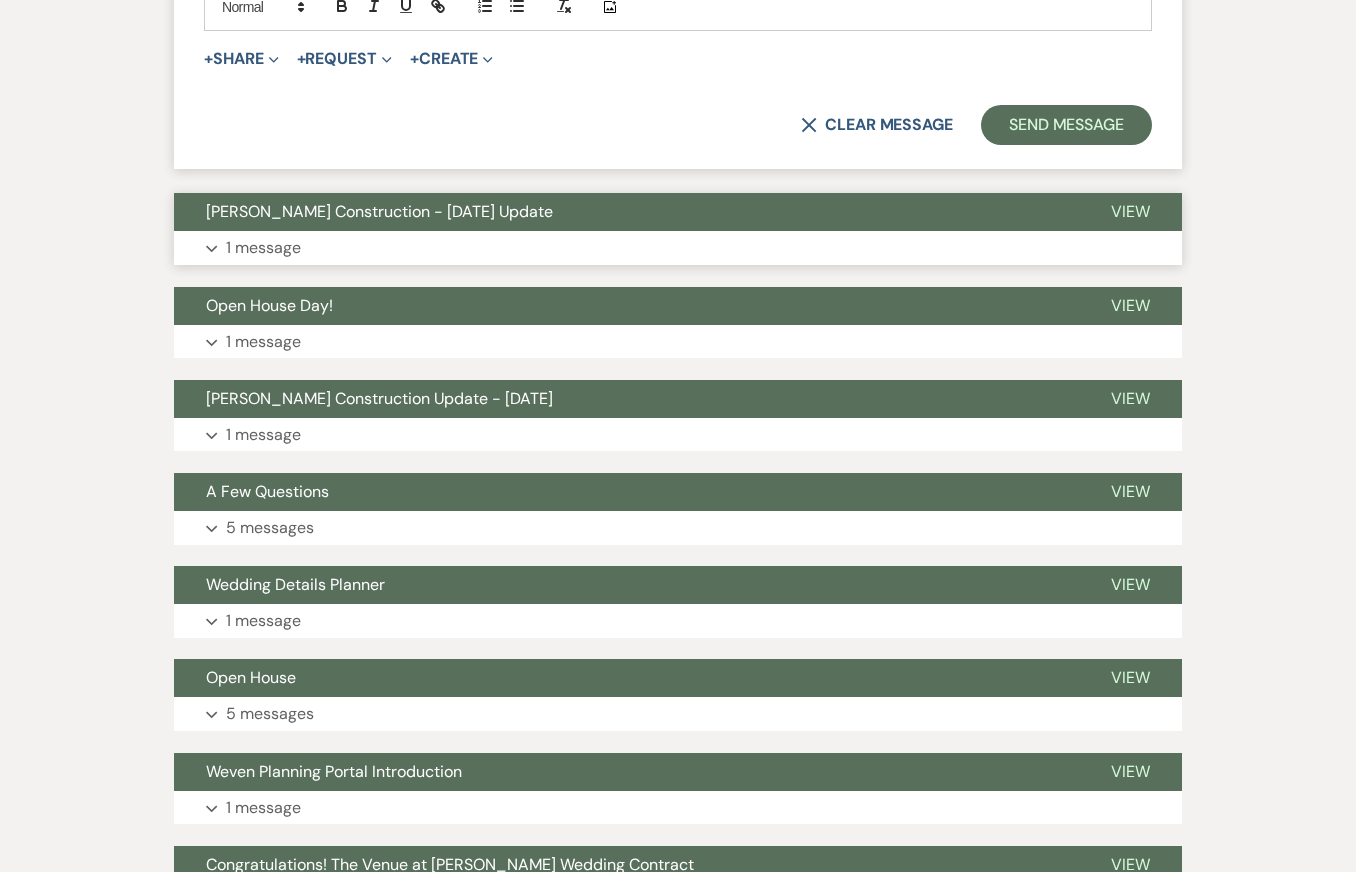 scroll, scrollTop: 11374, scrollLeft: 0, axis: vertical 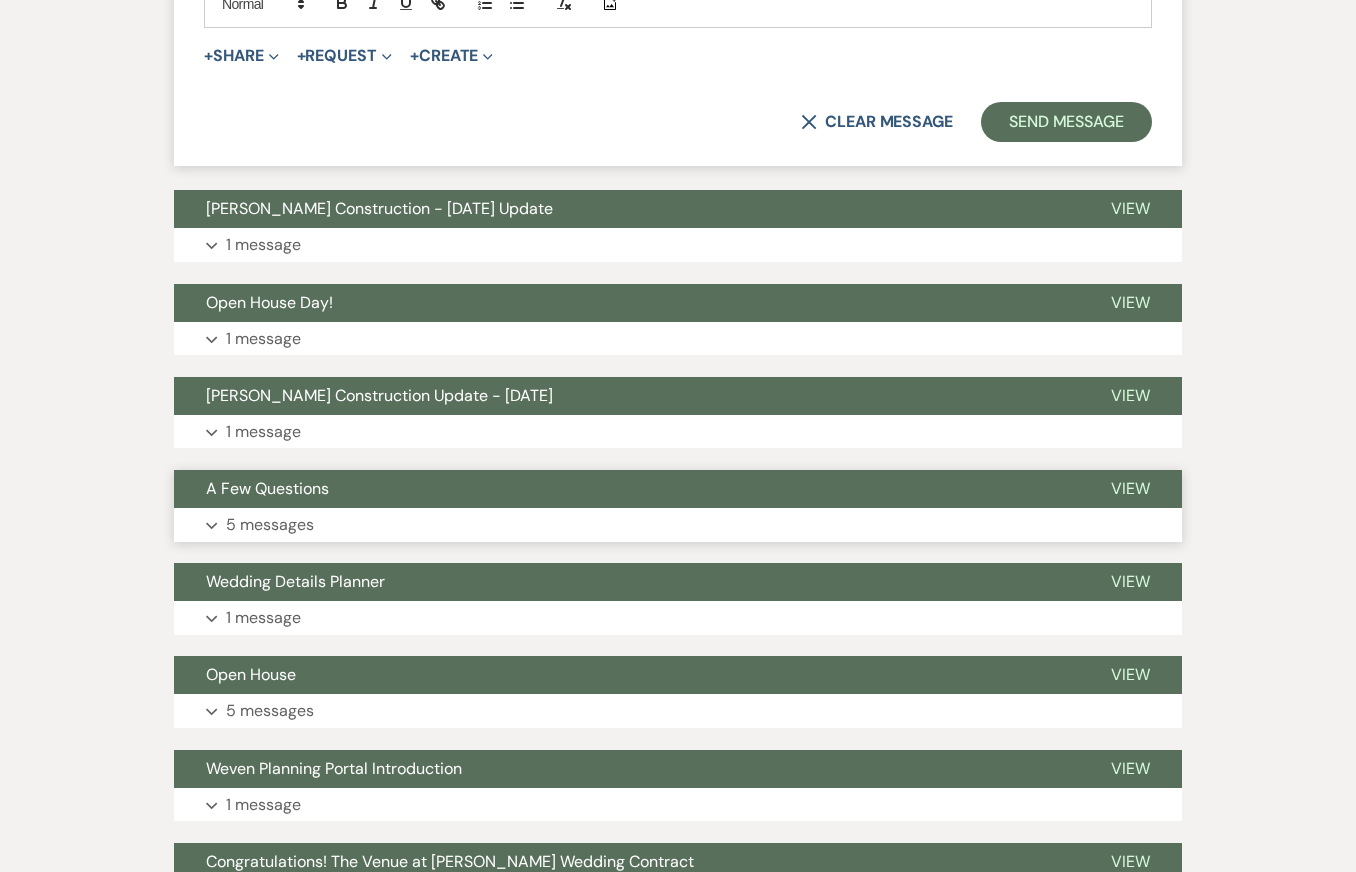click on "Expand 5 messages" at bounding box center [678, 525] 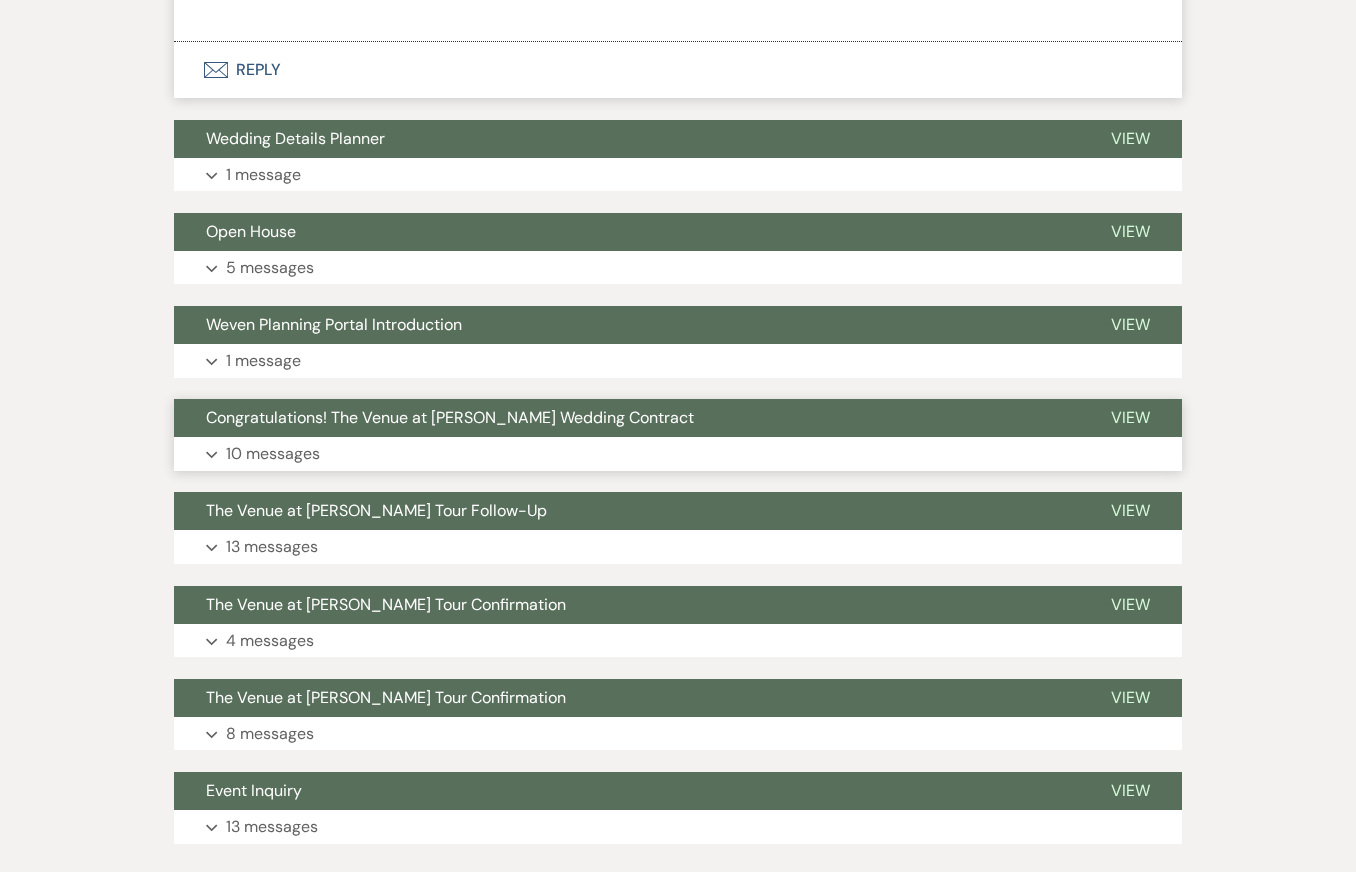 scroll, scrollTop: 15836, scrollLeft: 0, axis: vertical 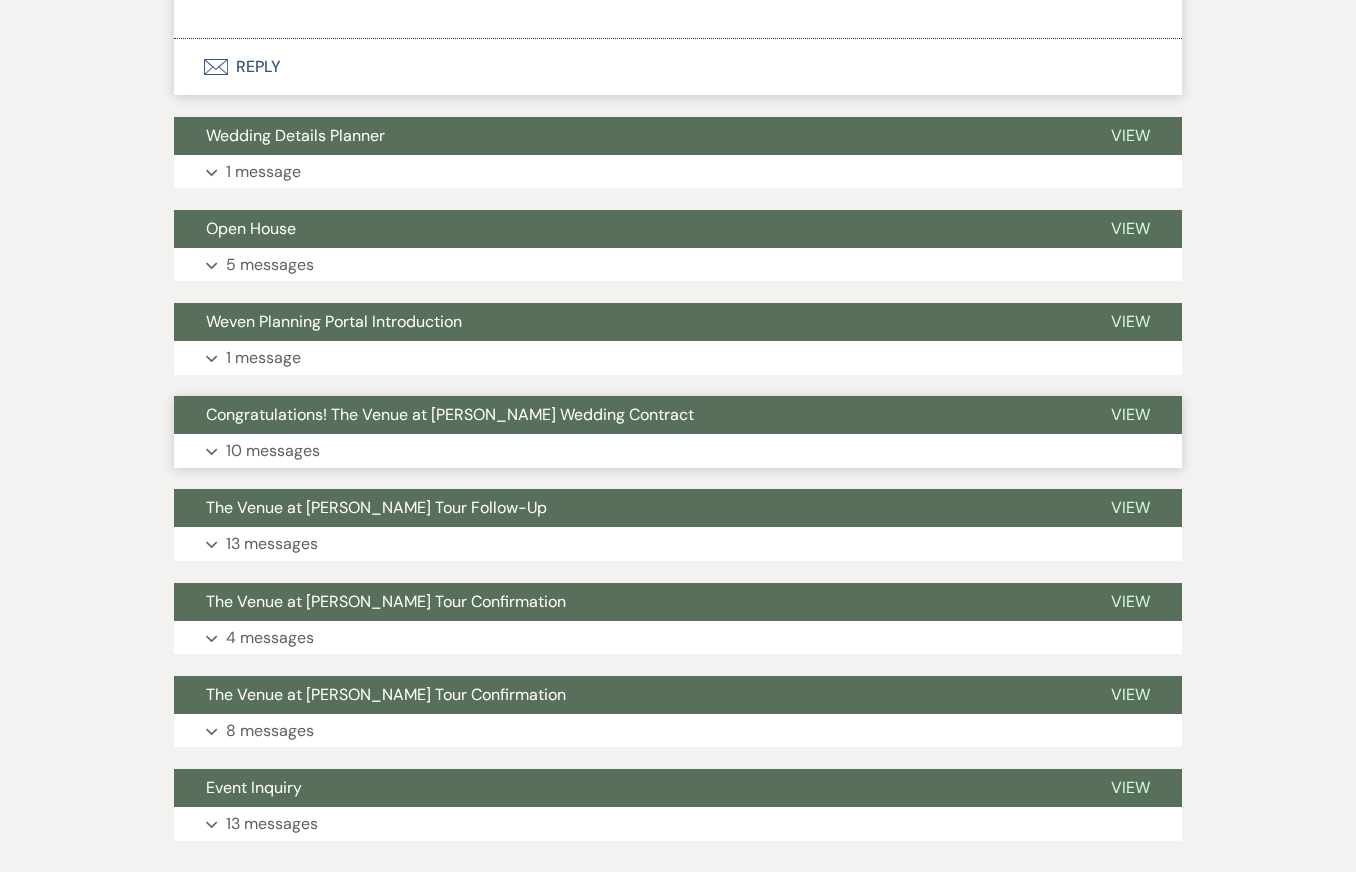 click on "Expand 10 messages" at bounding box center (678, 451) 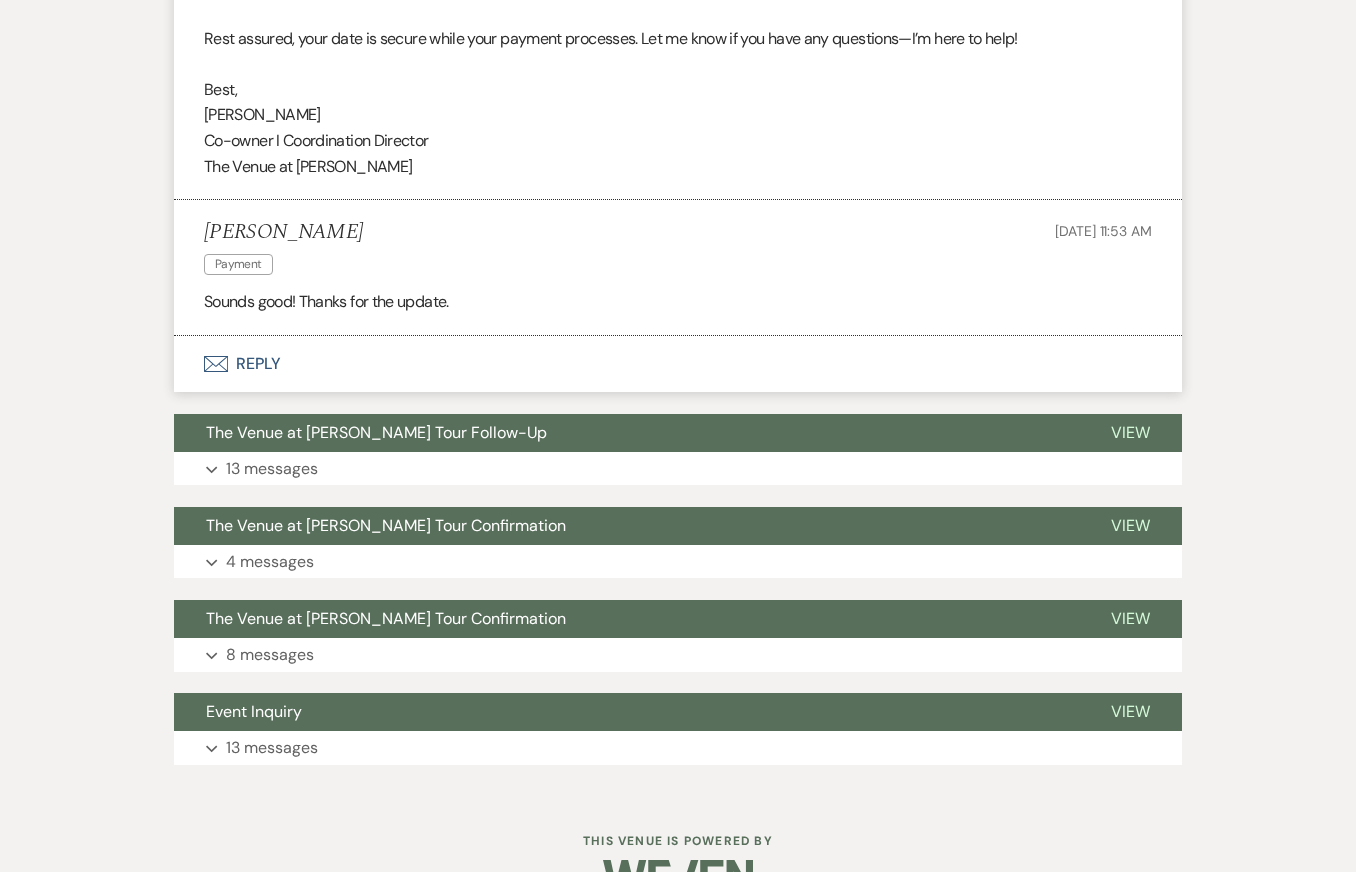 scroll, scrollTop: 20002, scrollLeft: 0, axis: vertical 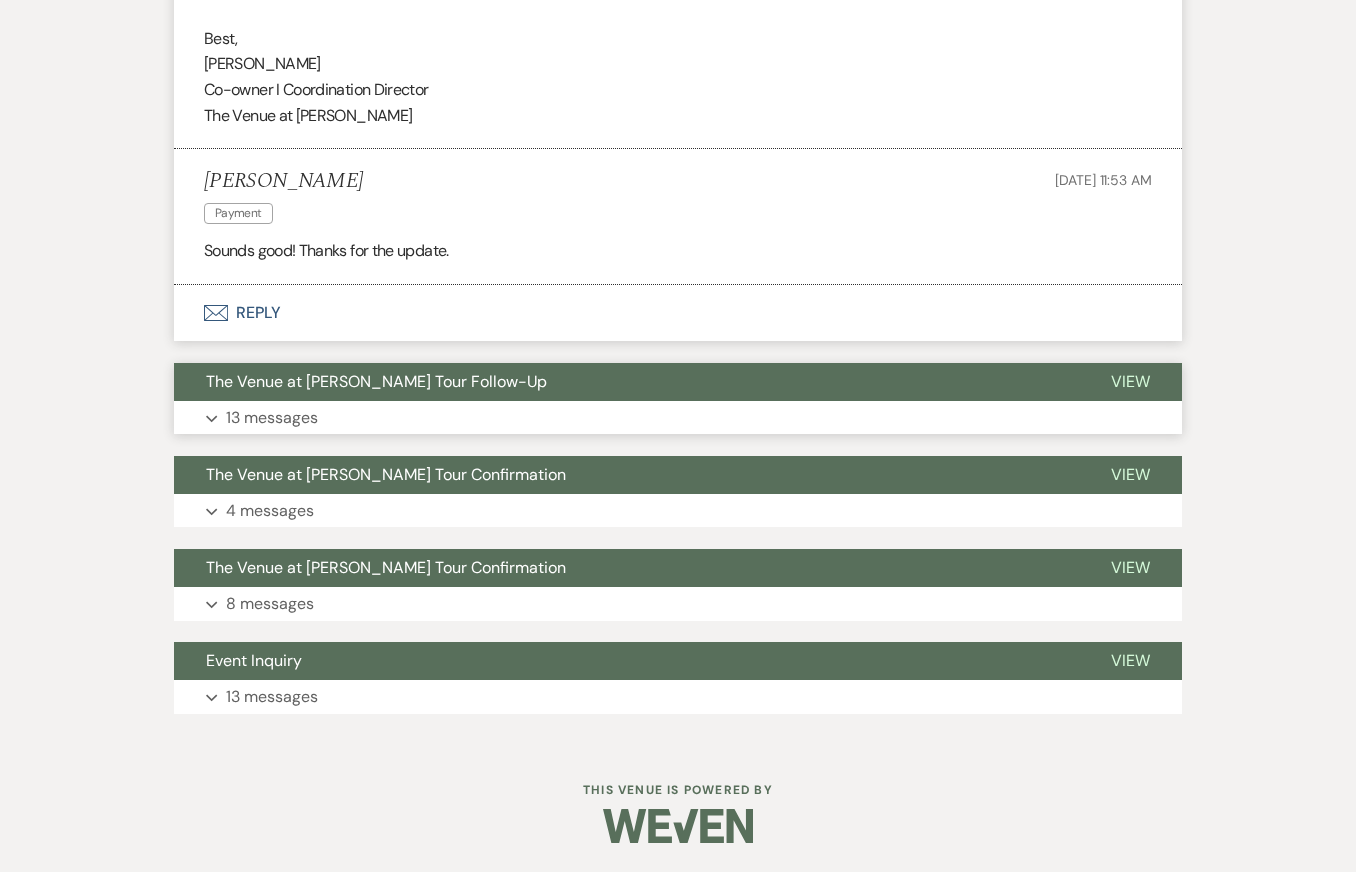 click on "Expand 13 messages" at bounding box center (678, 418) 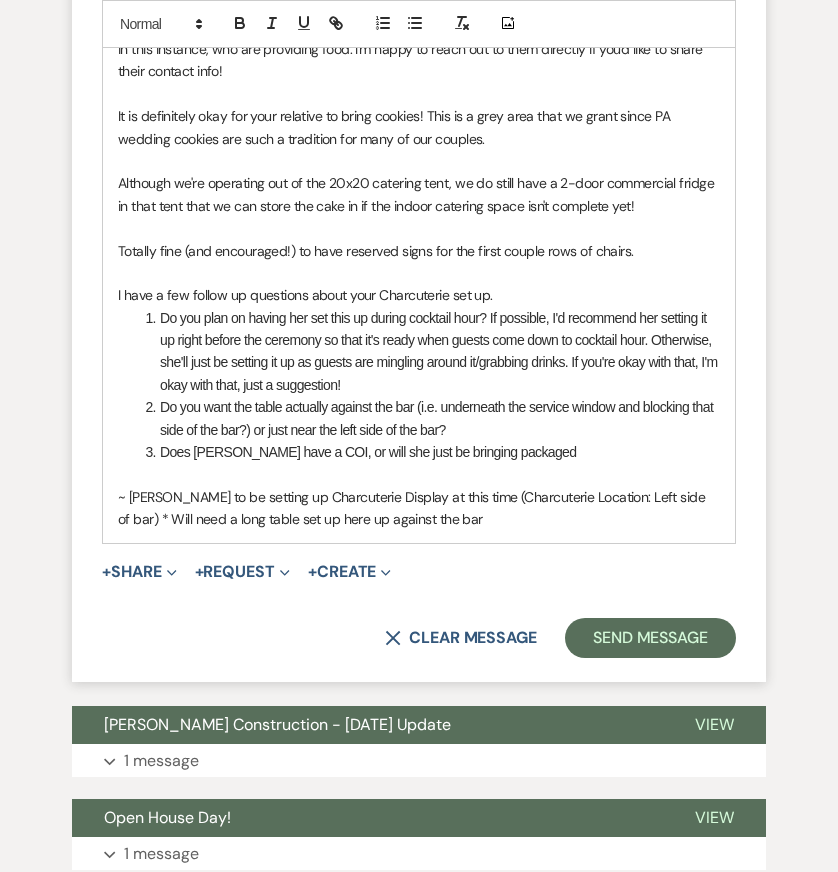 scroll, scrollTop: 13004, scrollLeft: 0, axis: vertical 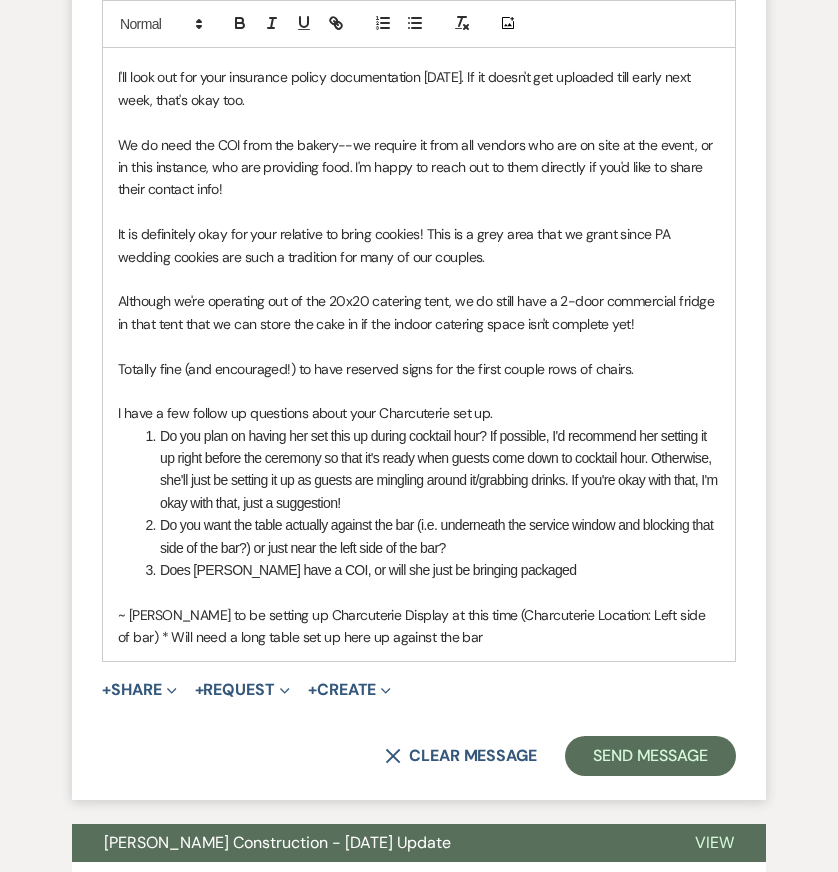 click on "Do you want the table actually against the bar (i.e. underneath the service window and blocking that side of the bar?) or just near the left side of the bar?" at bounding box center (429, 536) 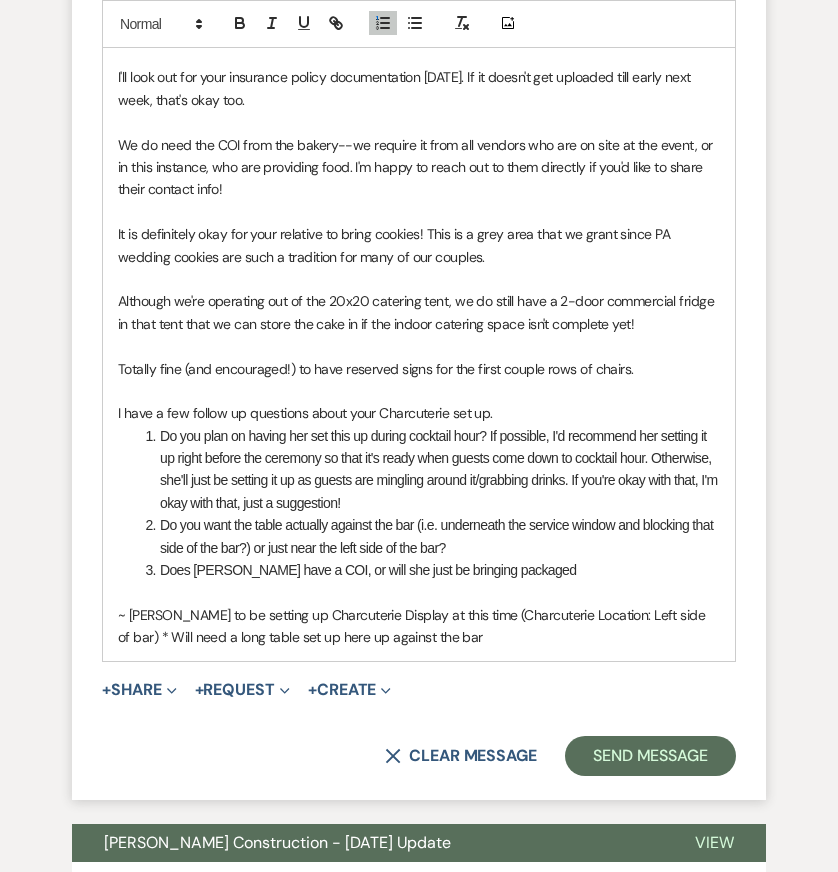 click on "Does [PERSON_NAME] have a COI, or will she just be bringing packaged" at bounding box center (429, 570) 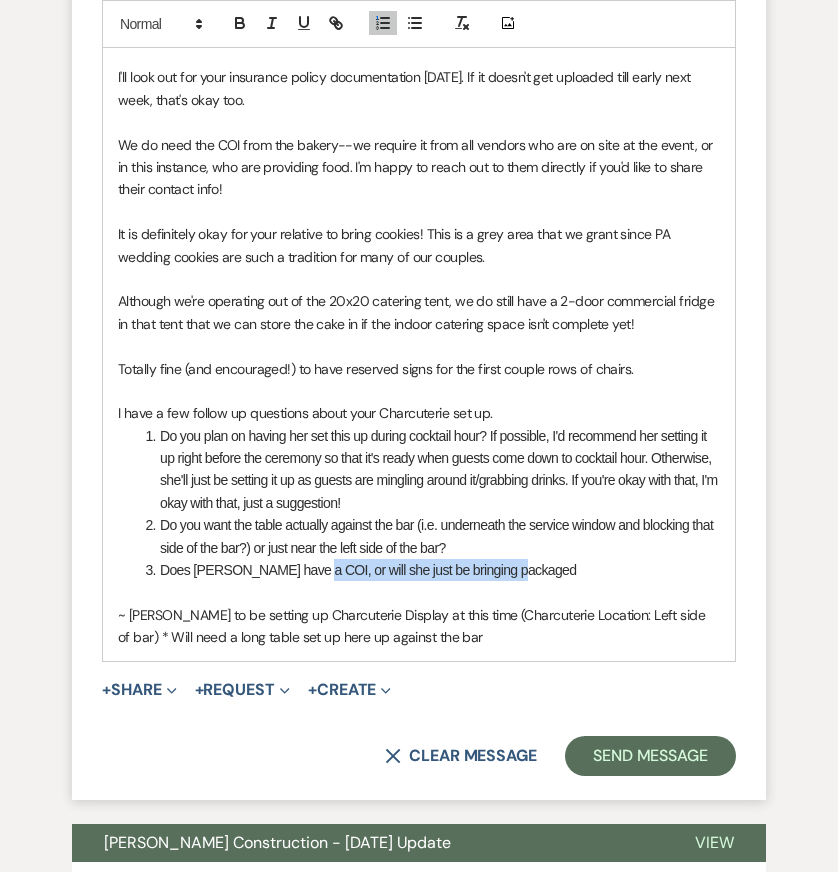 drag, startPoint x: 307, startPoint y: 470, endPoint x: 514, endPoint y: 470, distance: 207 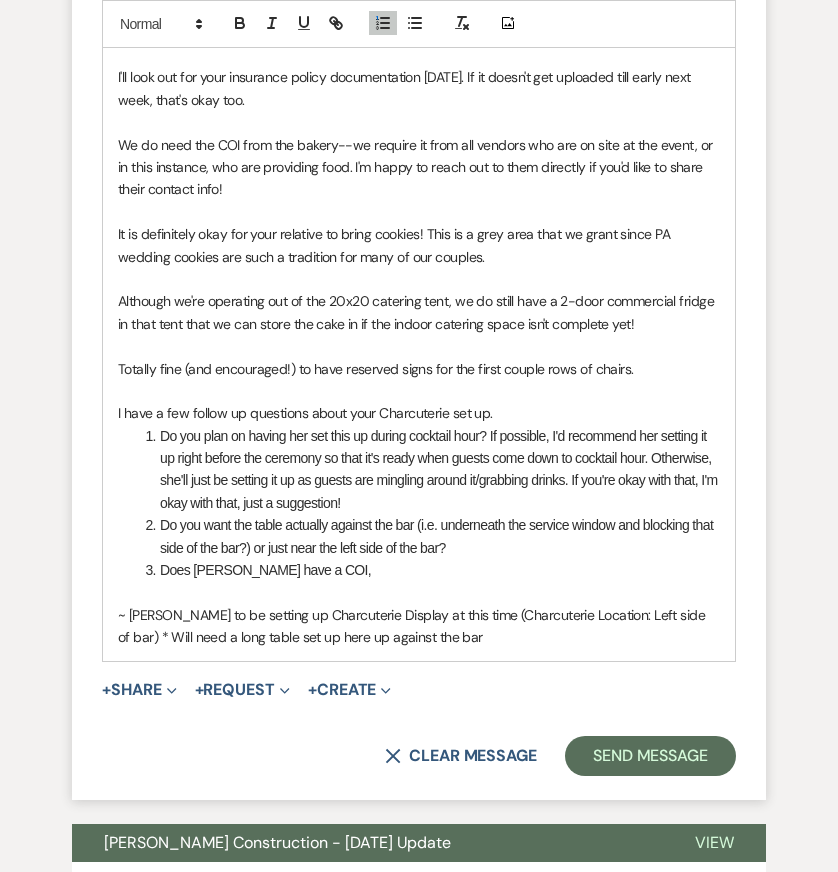 type 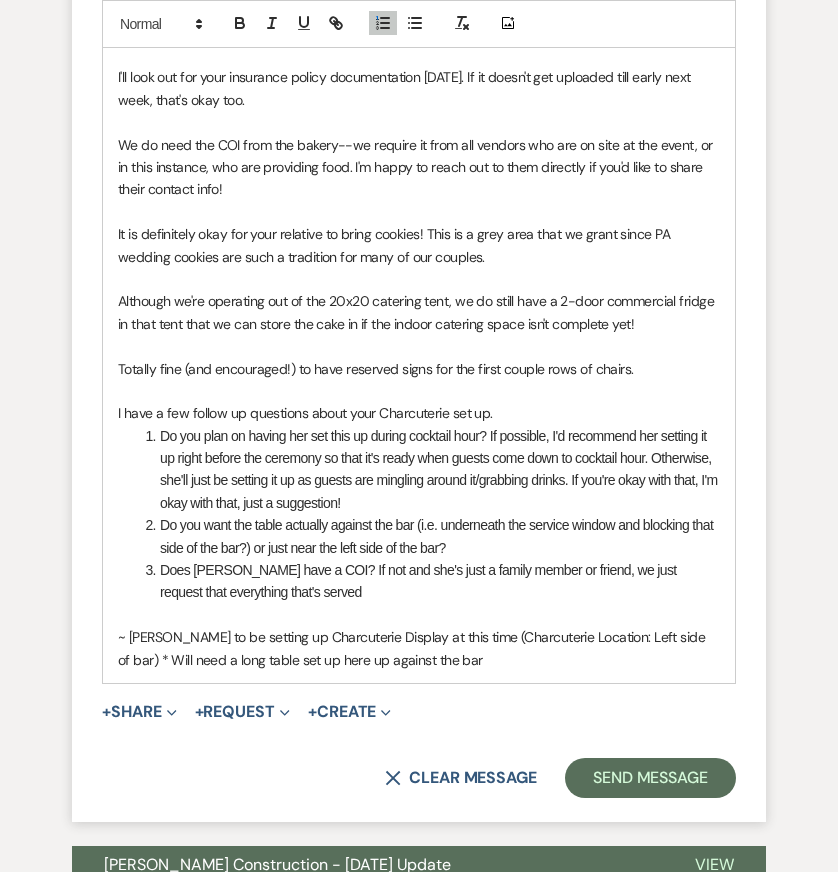 click on "Do you plan on having her set this up during cocktail hour? If possible, I'd recommend her setting it up right before the ceremony so that it's ready when guests come down to cocktail hour. Otherwise, she'll just be setting it up as guests are mingling around it/grabbing drinks. If you're okay with that, I'm okay with that, just a suggestion!" at bounding box center (429, 470) 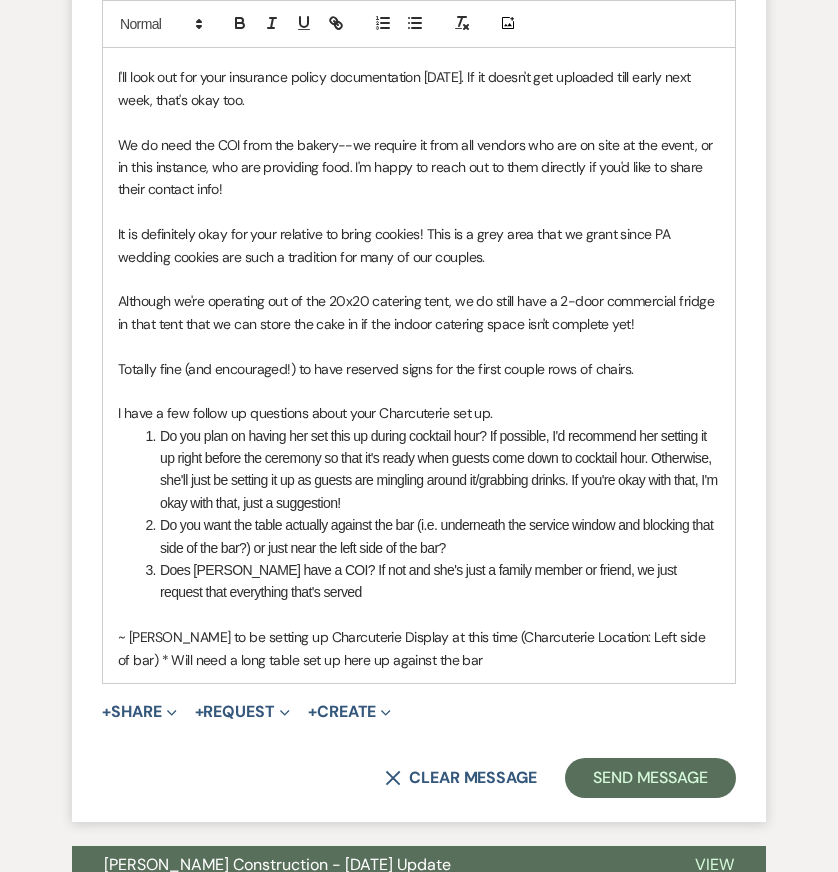click on "Does [PERSON_NAME] have a COI? If not and she's just a family member or friend, we just request that everything that's served" at bounding box center (429, 581) 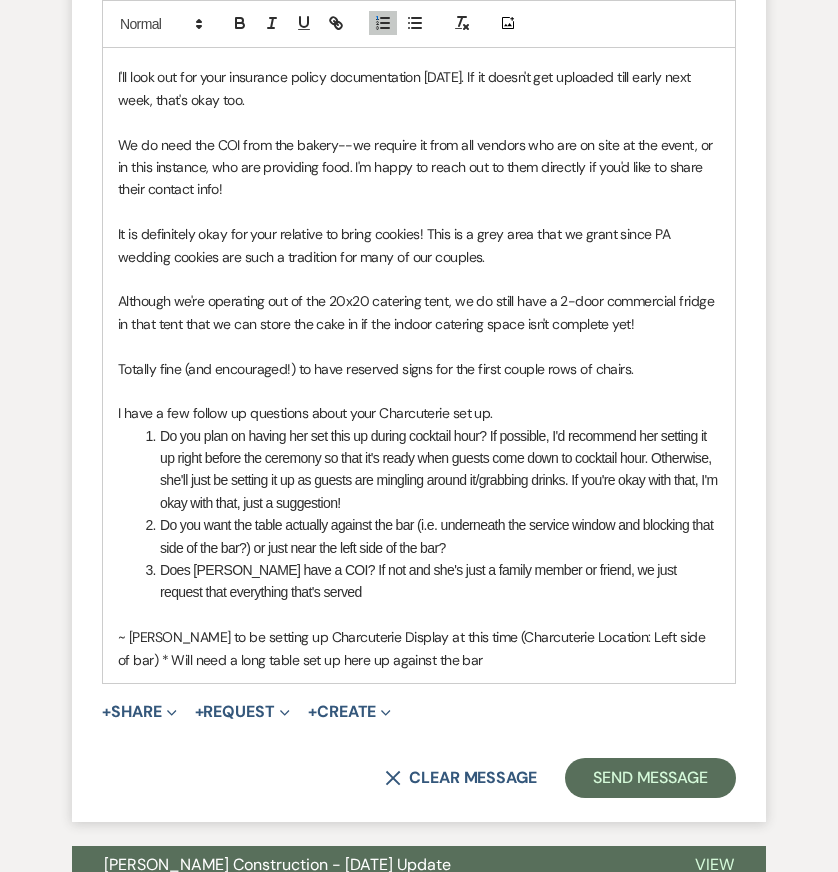 click on "Does [PERSON_NAME] have a COI? If not and she's just a family member or friend, we just request that everything that's served" at bounding box center (429, 581) 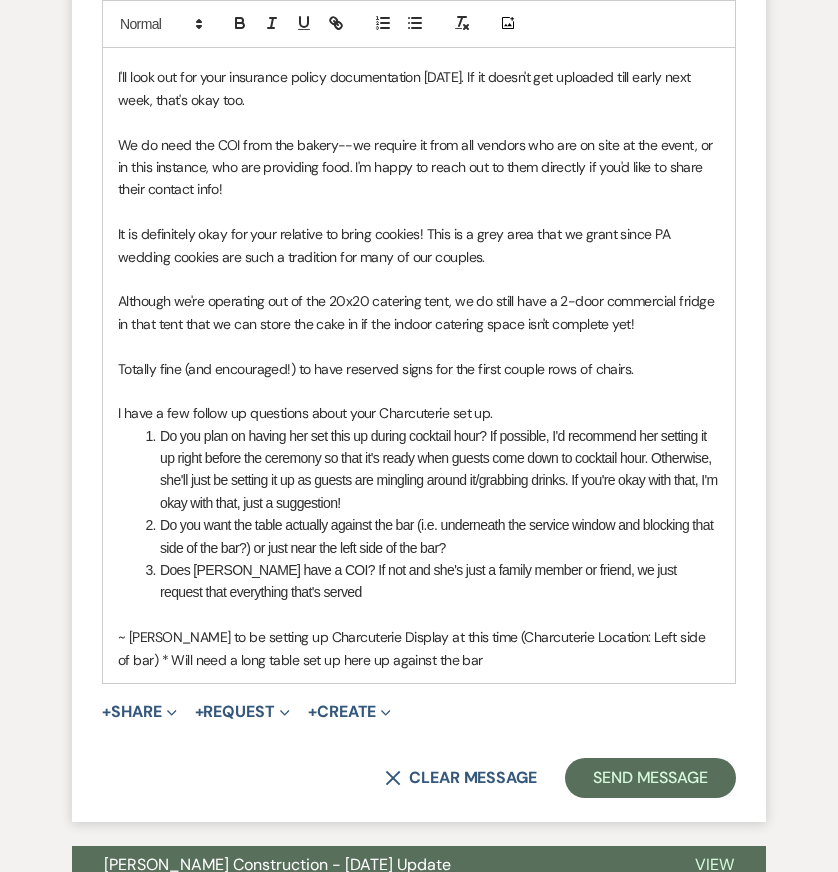 click on "Does [PERSON_NAME] have a COI? If not and she's just a family member or friend, we just request that everything that's served" at bounding box center [429, 581] 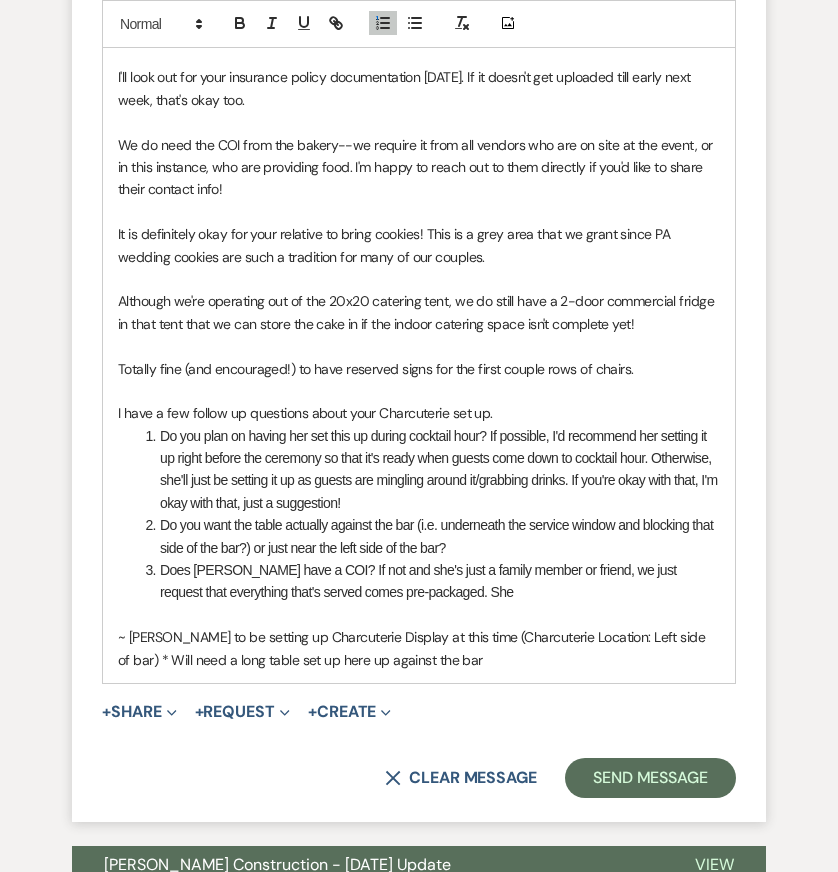 click on "Does [PERSON_NAME] have a COI? If not and she's just a family member or friend, we just request that everything that's served comes pre-packaged. She" at bounding box center (429, 581) 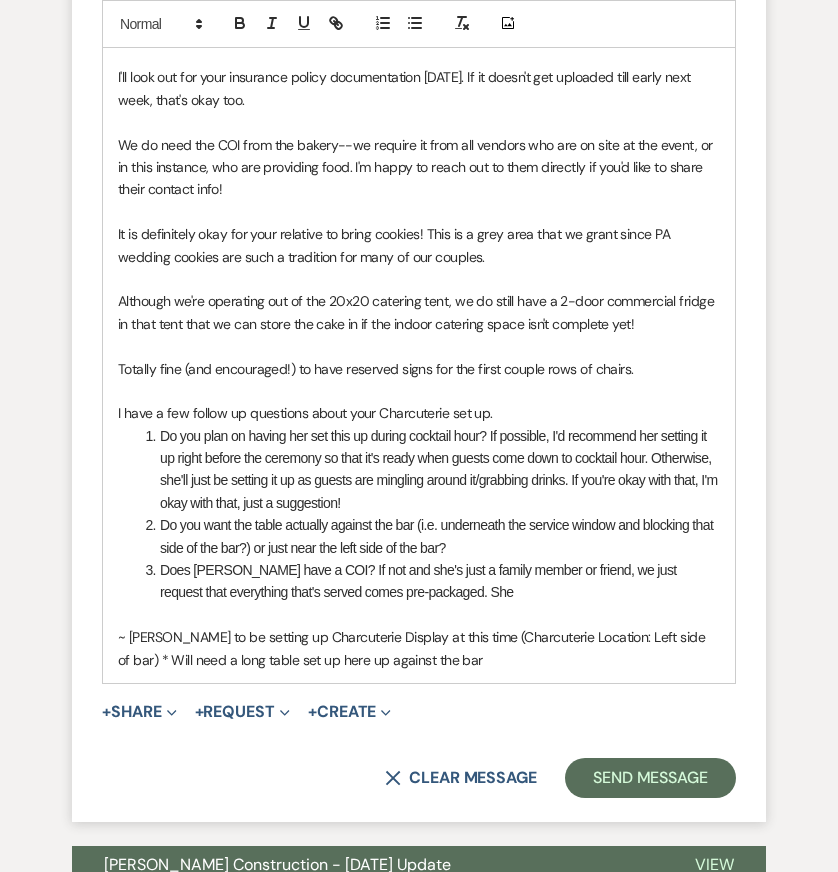click on "Does [PERSON_NAME] have a COI? If not and she's just a family member or friend, we just request that everything that's served comes pre-packaged. She" at bounding box center (429, 581) 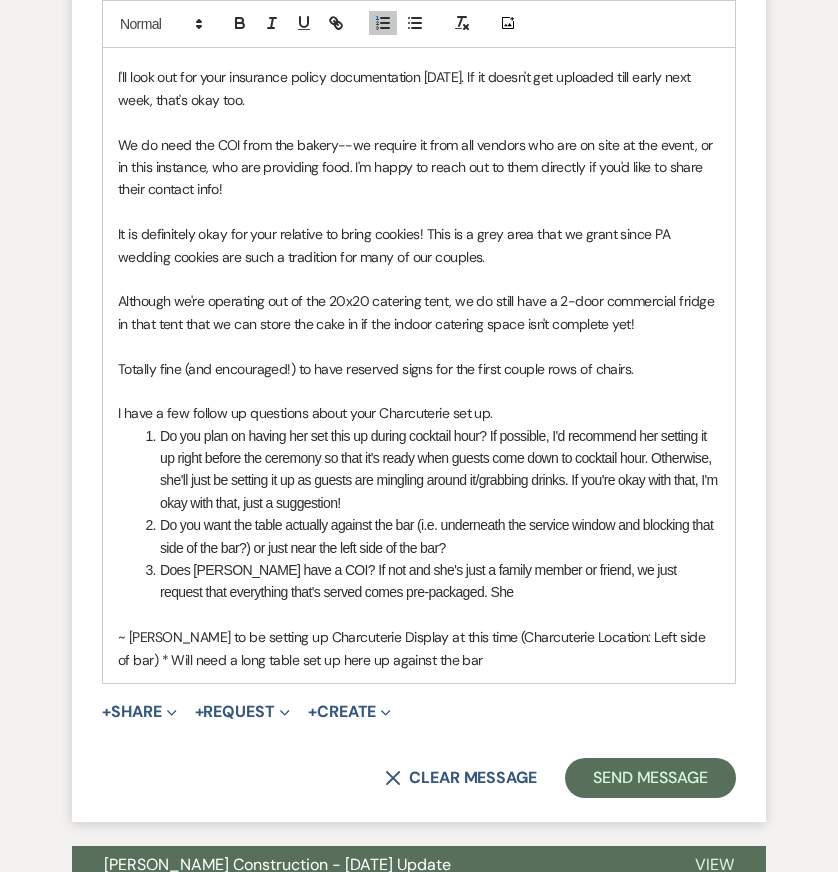 click on "Does [PERSON_NAME] have a COI? If not and she's just a family member or friend, we just request that everything that's served comes pre-packaged. She" at bounding box center (429, 581) 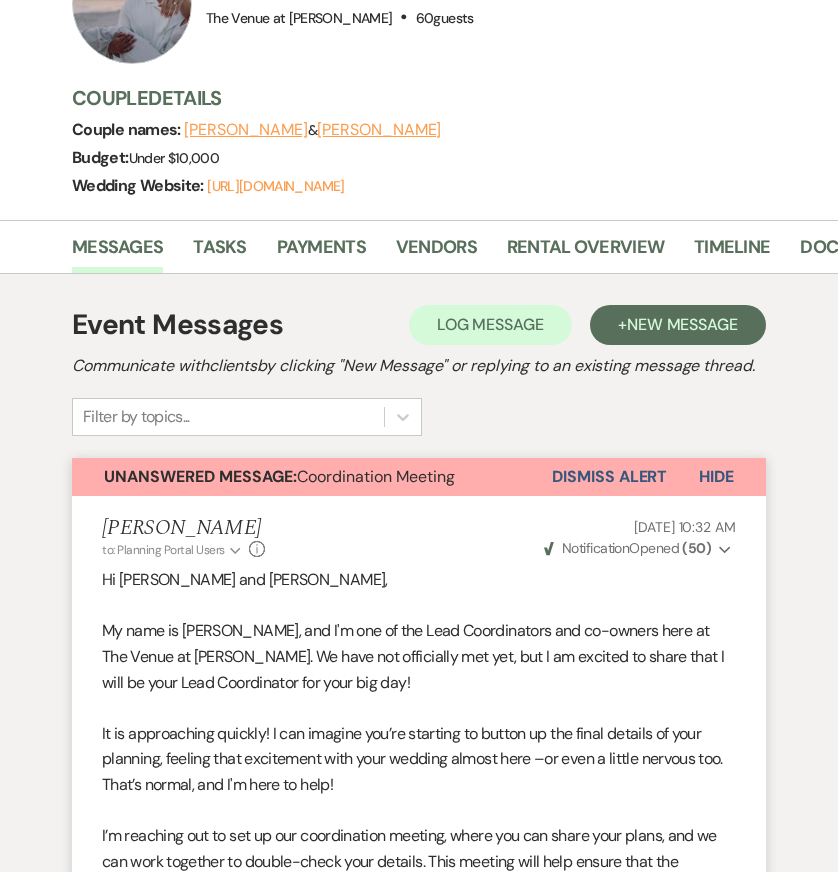 scroll, scrollTop: 0, scrollLeft: 0, axis: both 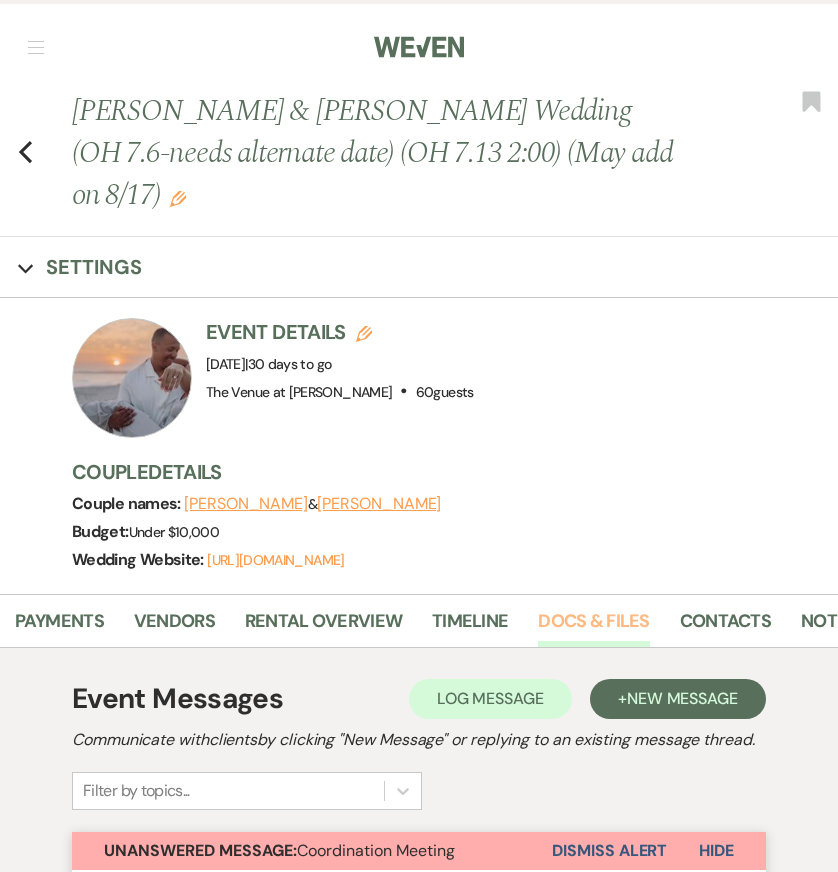 click on "Docs & Files" at bounding box center [593, 627] 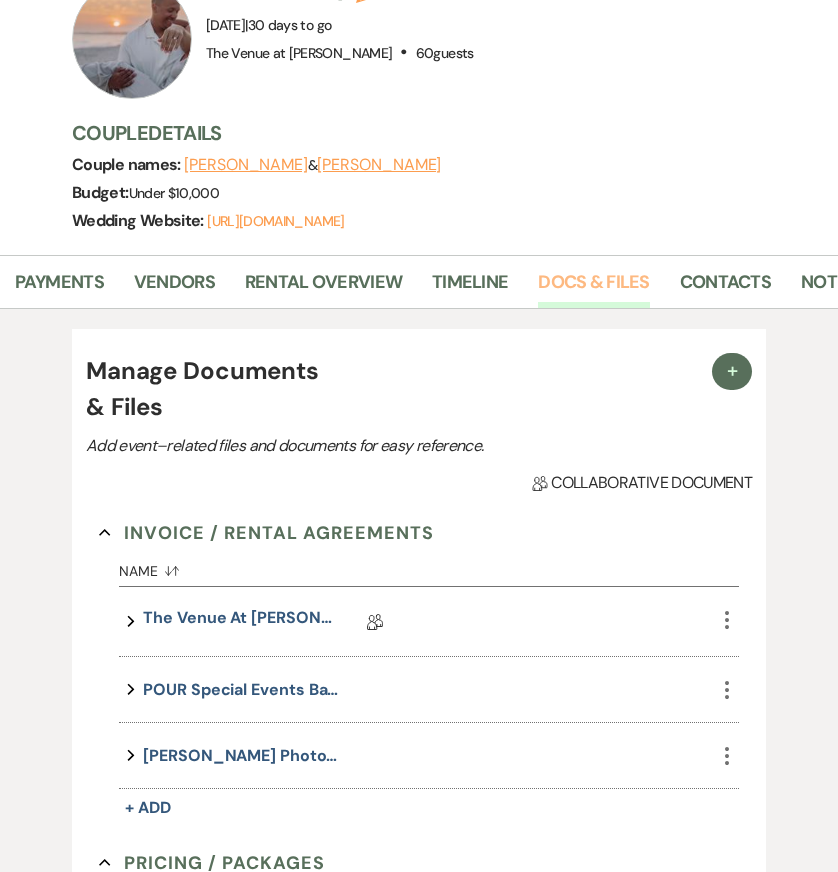 scroll, scrollTop: 351, scrollLeft: 0, axis: vertical 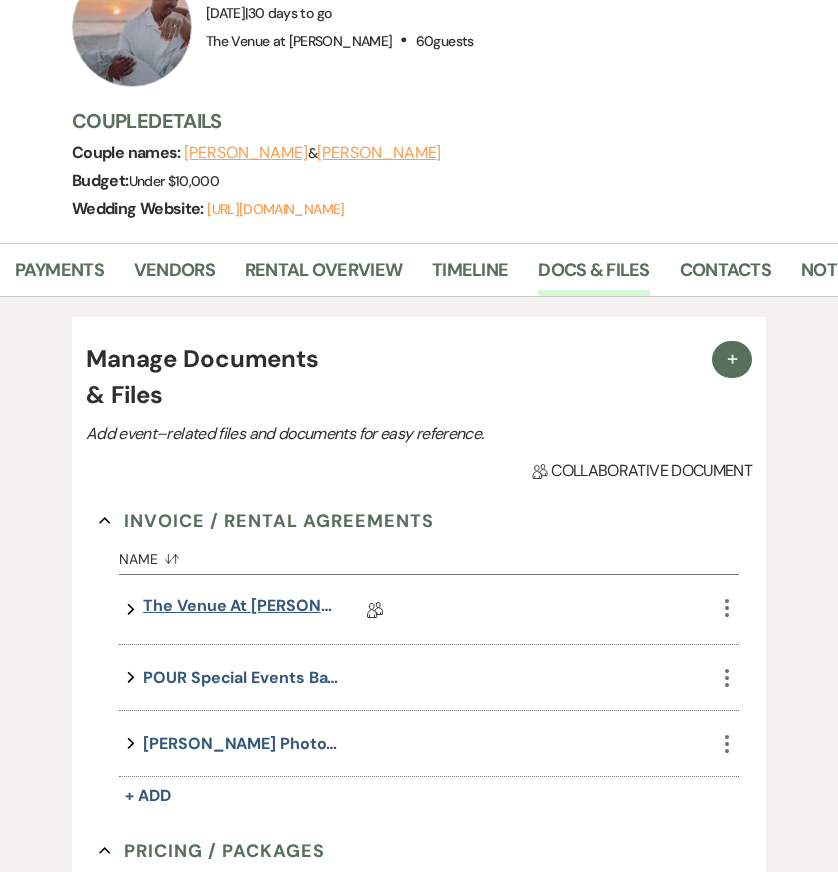 click on "The Venue at [PERSON_NAME] Wedding Contract ([DATE] [PERSON_NAME])" at bounding box center [243, 609] 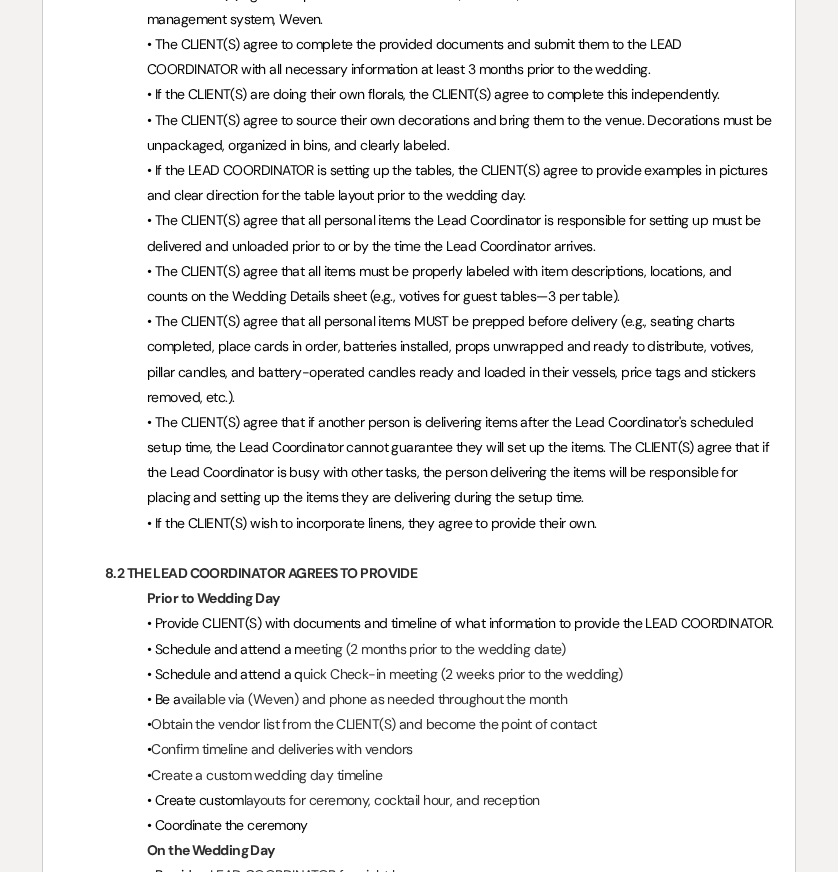 scroll, scrollTop: 2791, scrollLeft: 0, axis: vertical 